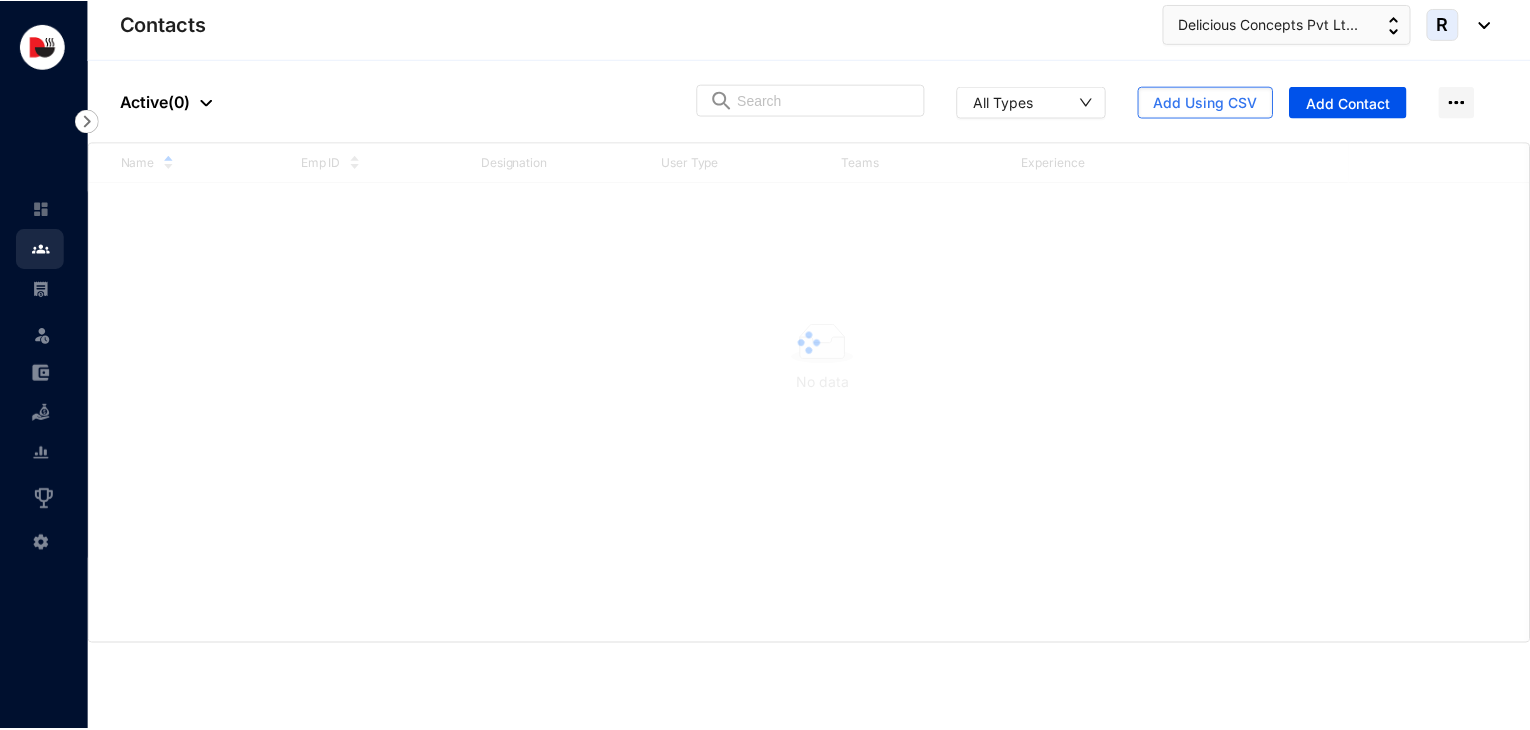 scroll, scrollTop: 0, scrollLeft: 0, axis: both 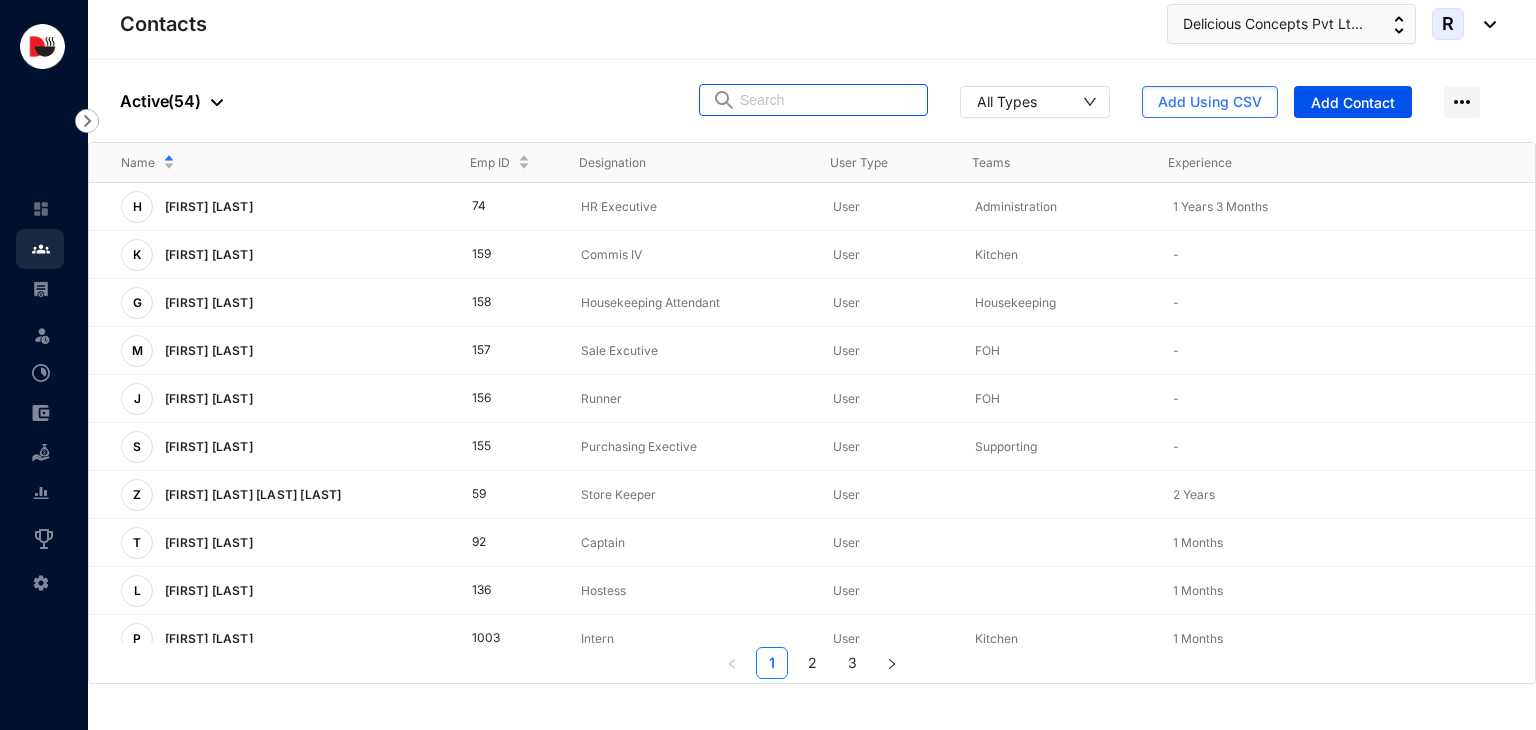 click at bounding box center (827, 100) 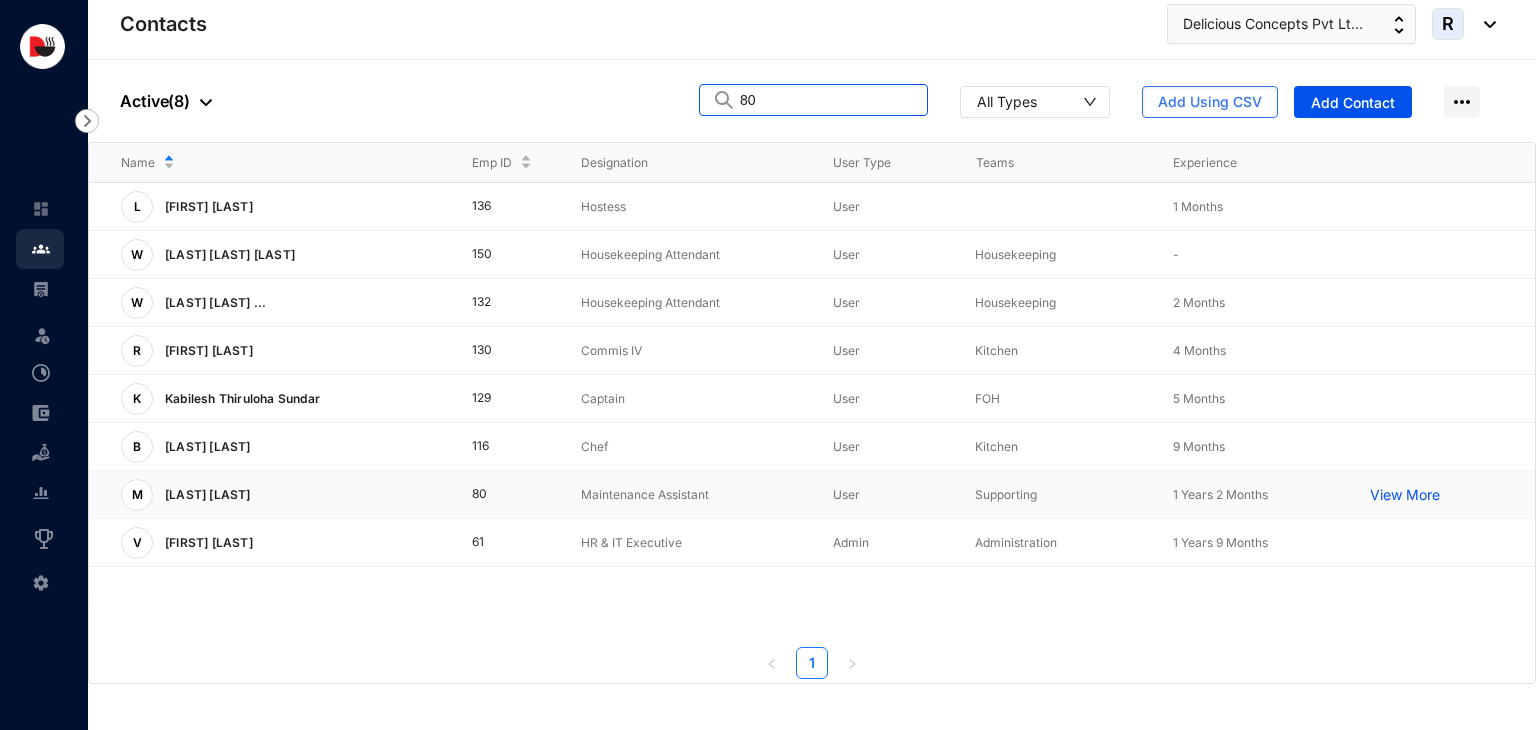type on "80" 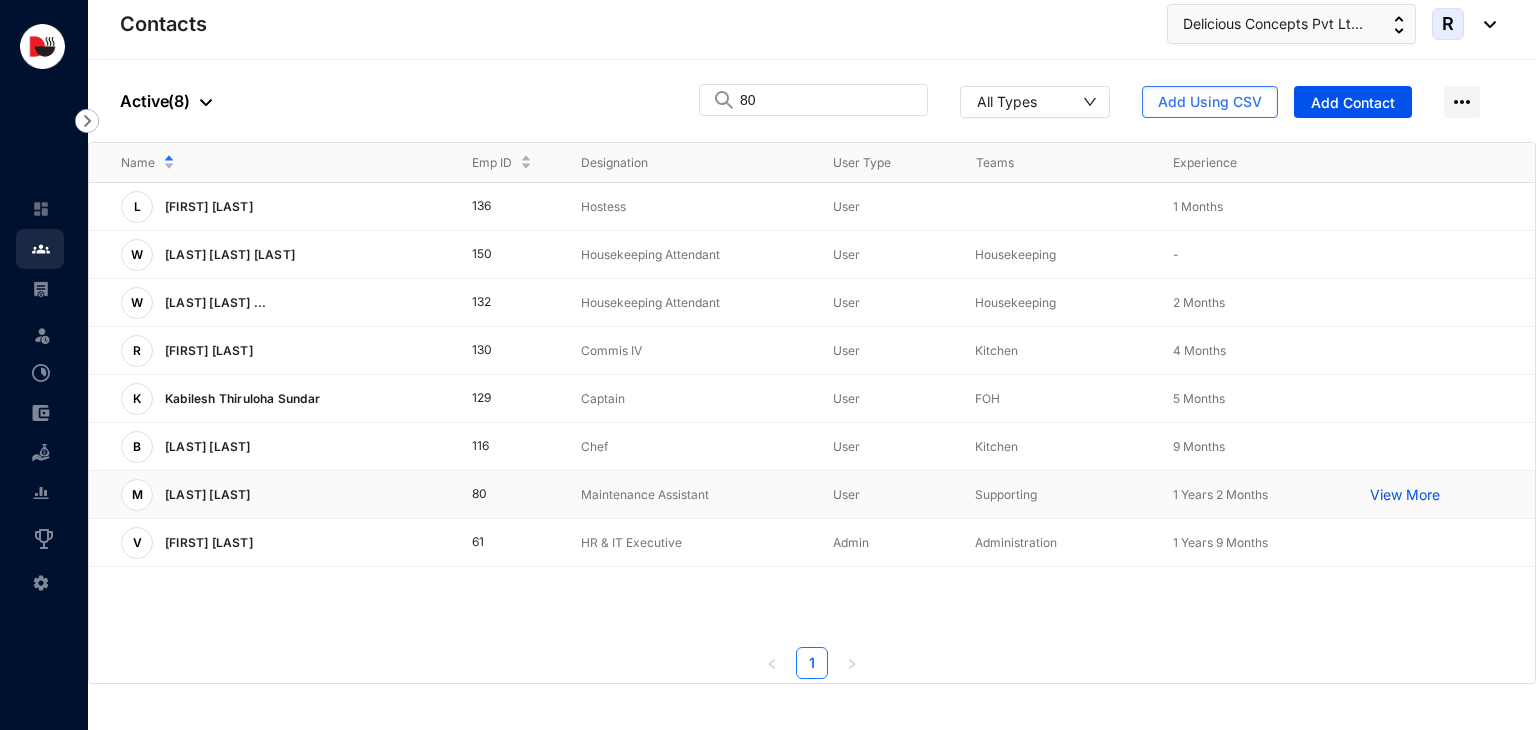 click on "Maintenance Assistant" at bounding box center (691, 495) 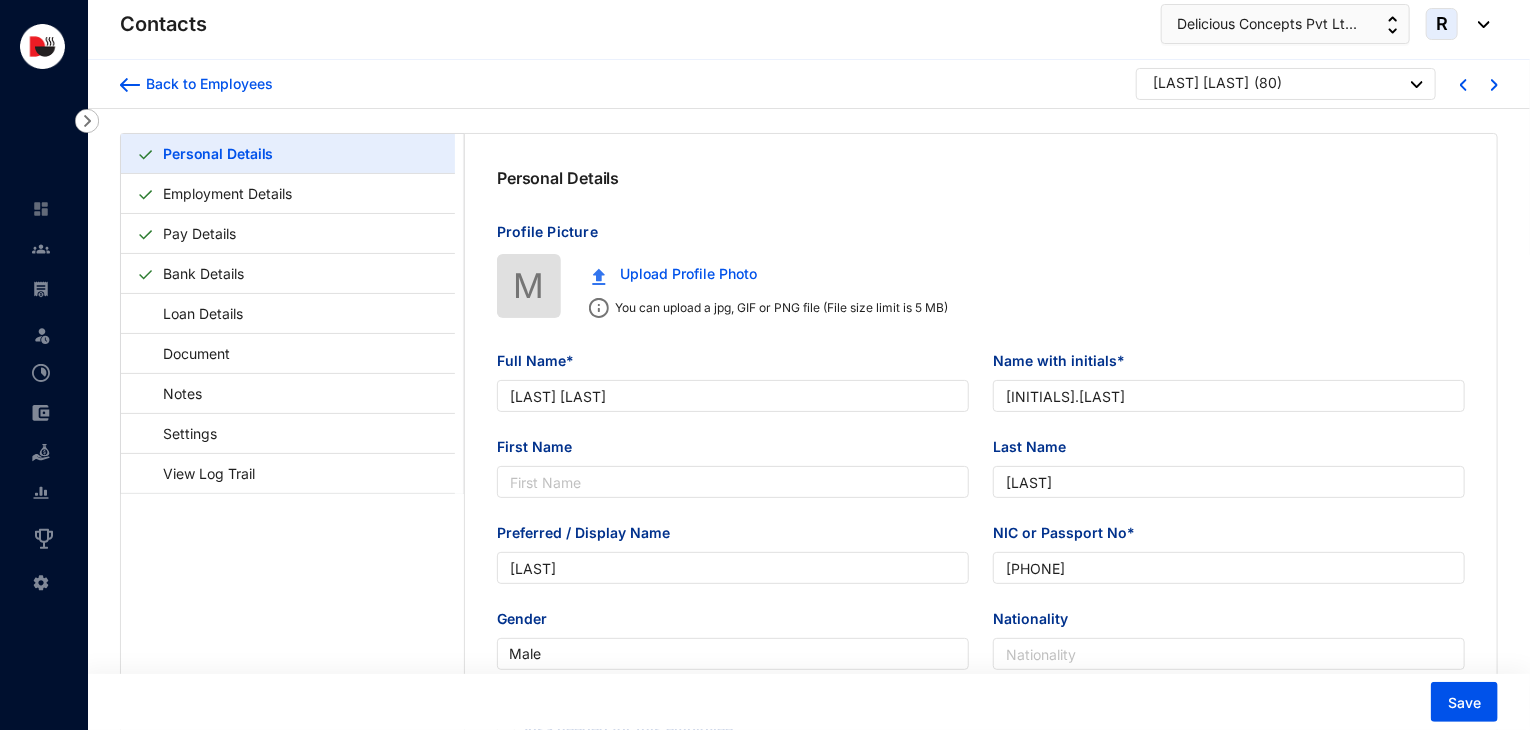 type on "[LAST] [LAST]" 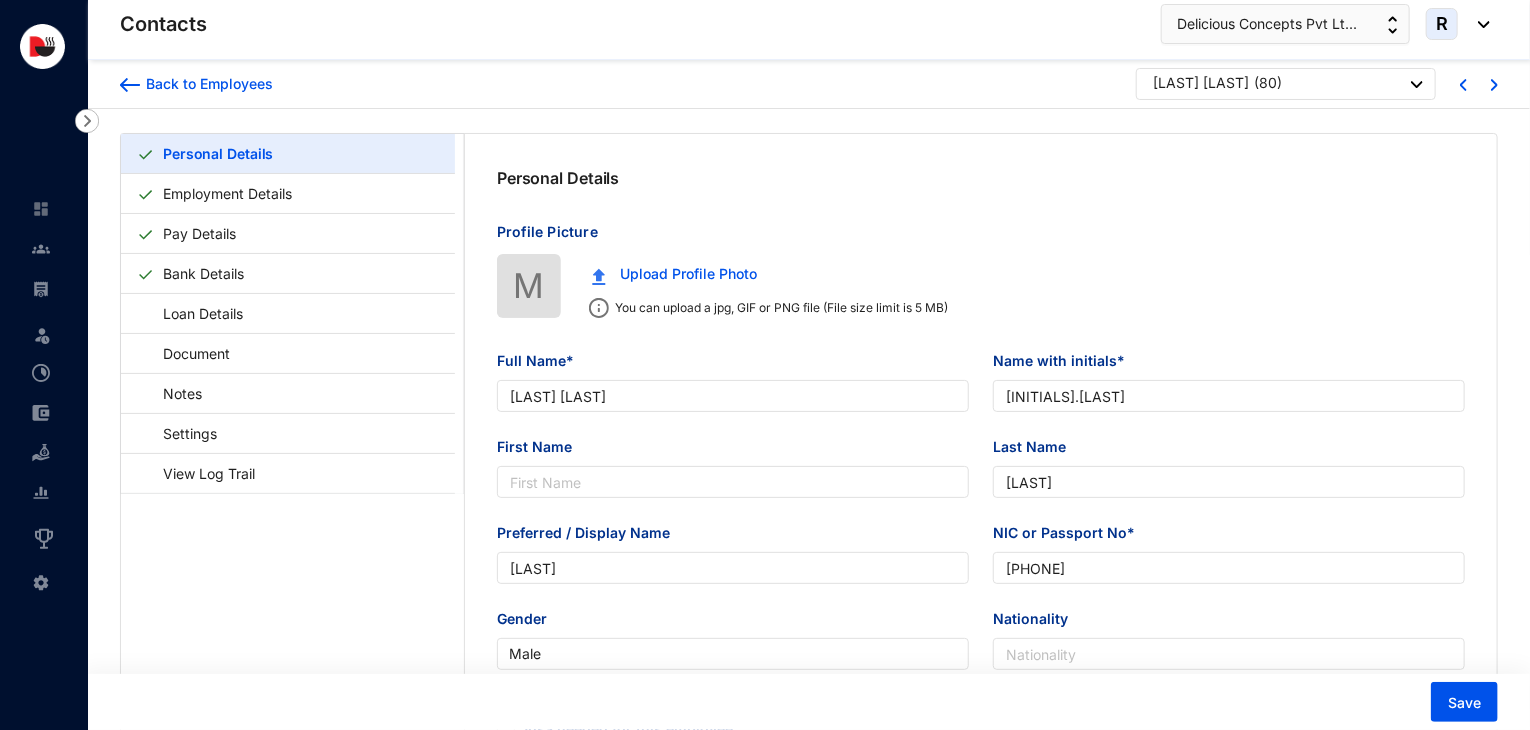 scroll, scrollTop: 16, scrollLeft: 0, axis: vertical 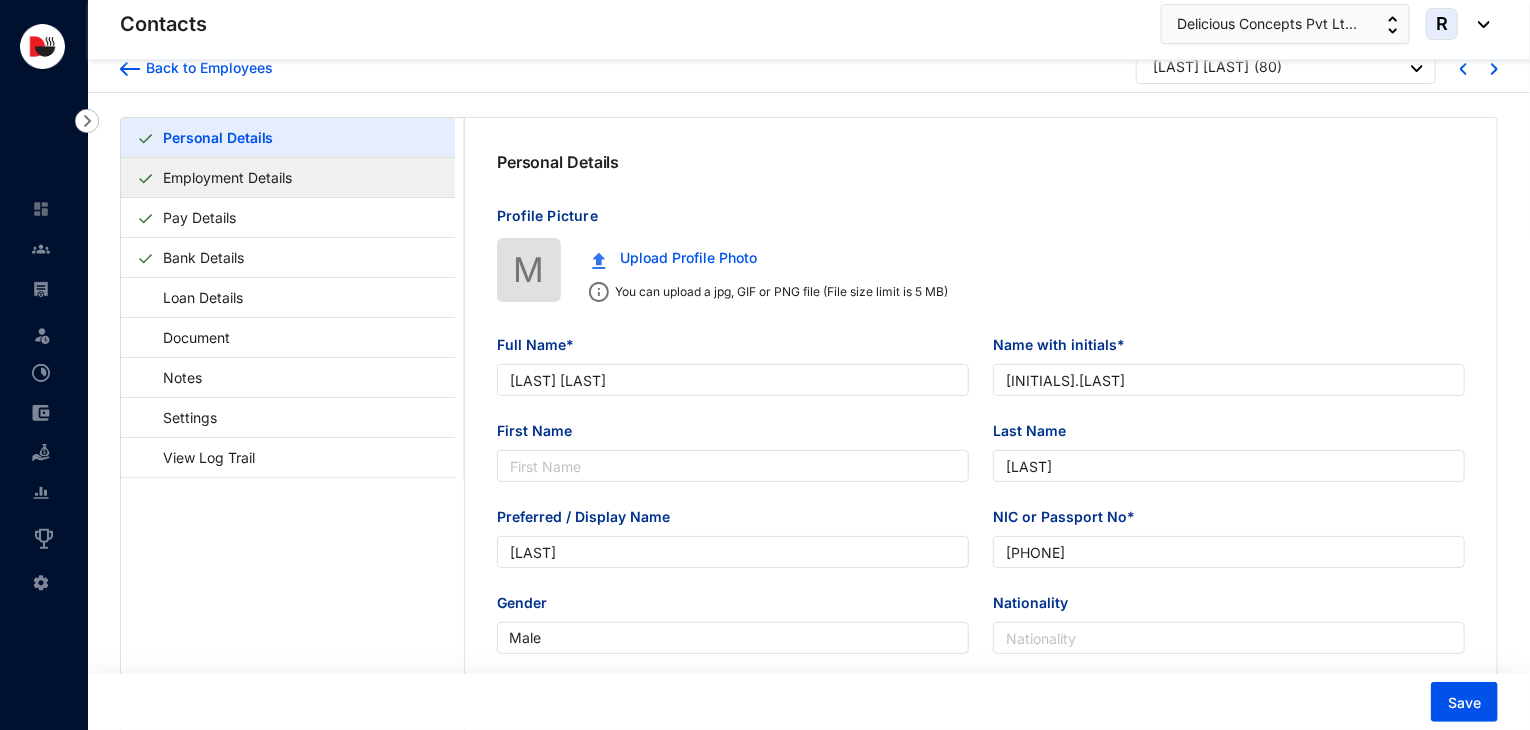 click on "Employment Details" at bounding box center [227, 177] 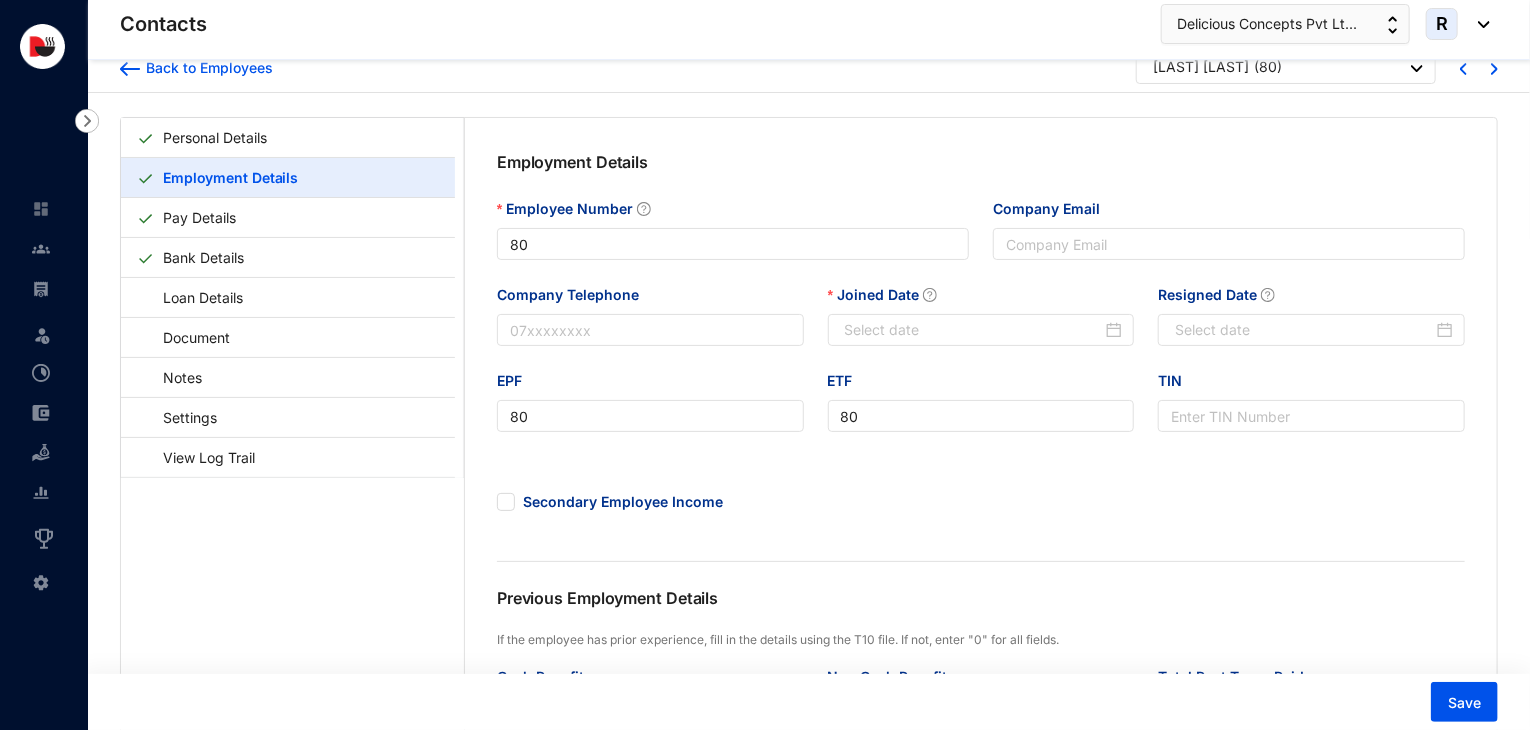 type on "2024-05-18" 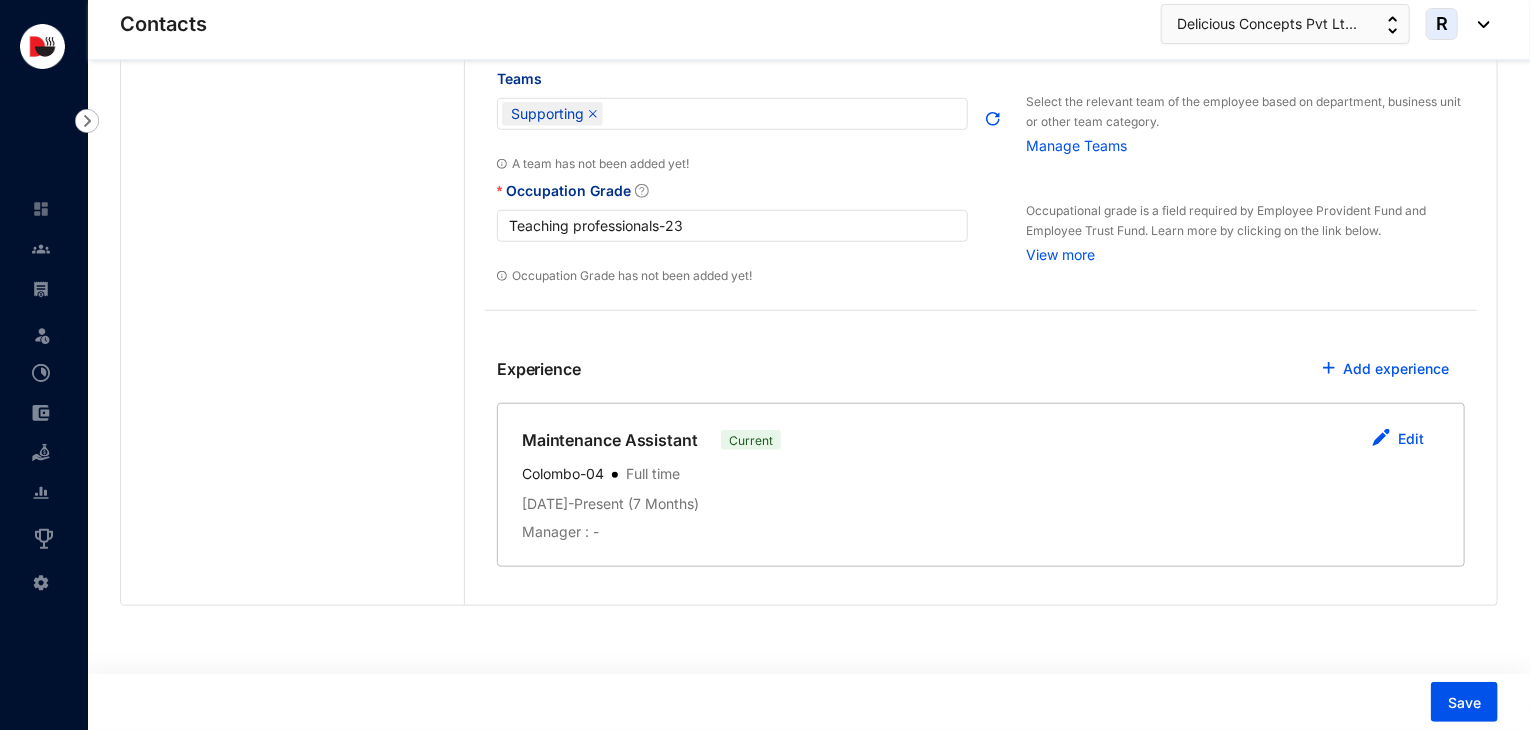 scroll, scrollTop: 751, scrollLeft: 0, axis: vertical 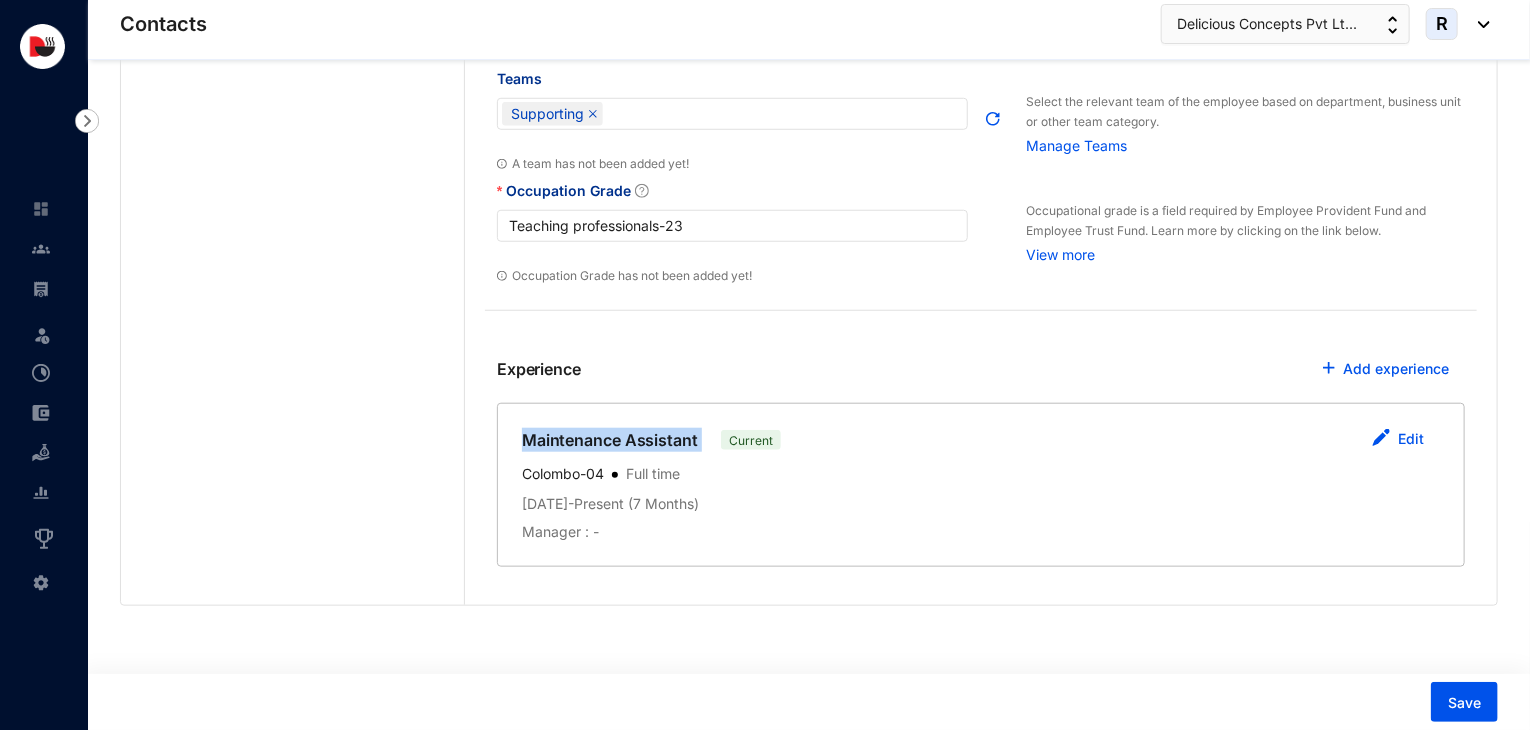 drag, startPoint x: 696, startPoint y: 443, endPoint x: 524, endPoint y: 442, distance: 172.00291 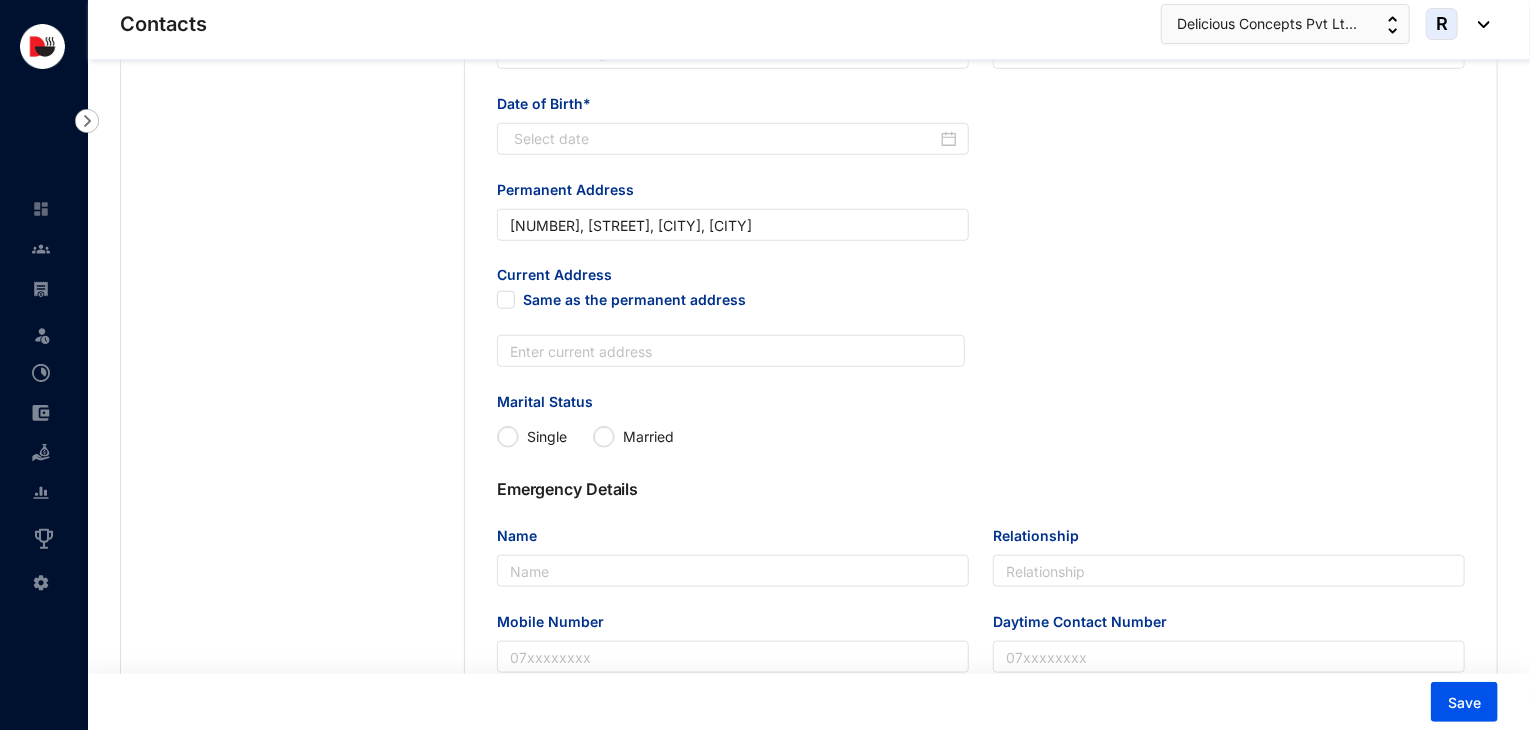 type on "1999-12-23" 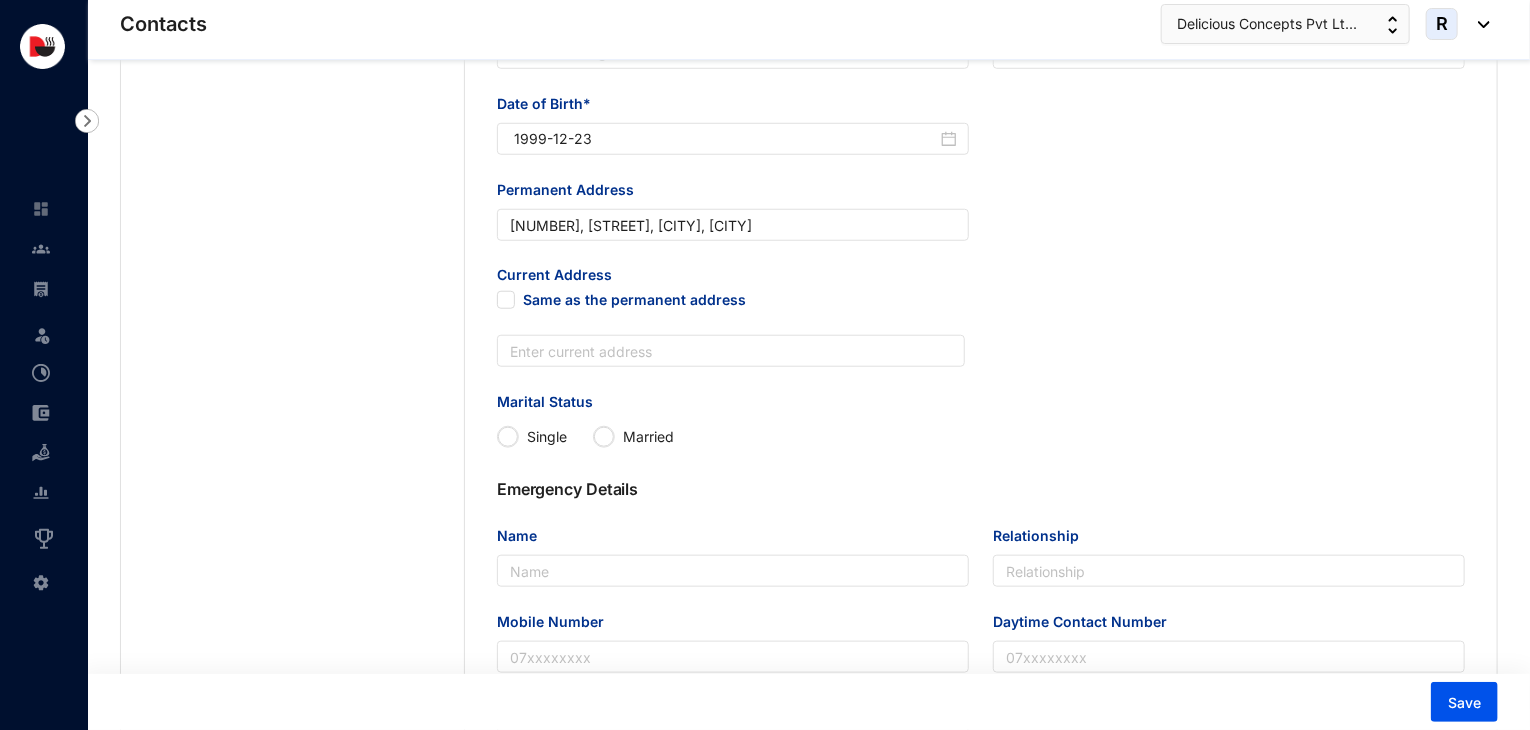 scroll, scrollTop: 16, scrollLeft: 0, axis: vertical 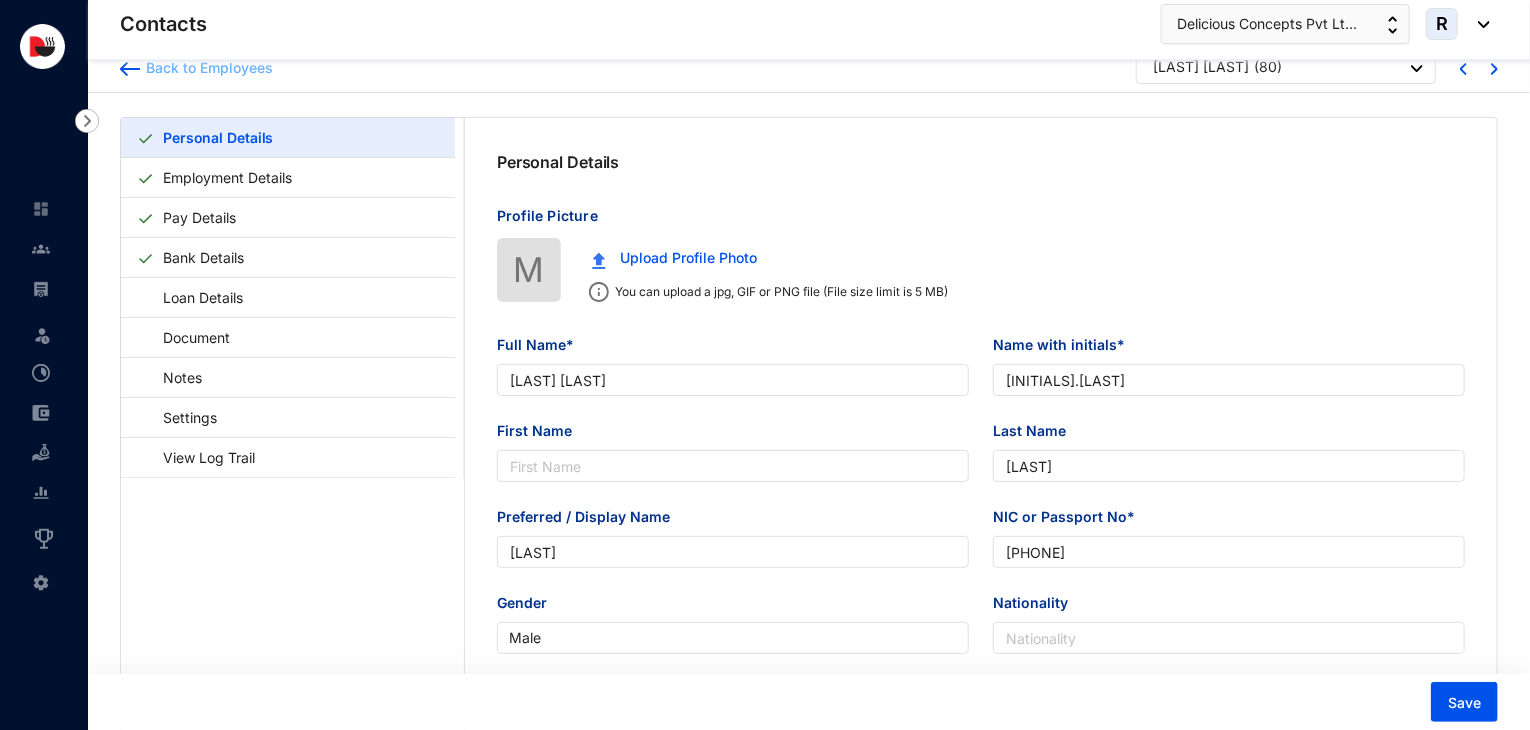 click on "Back to Employees" at bounding box center (206, 68) 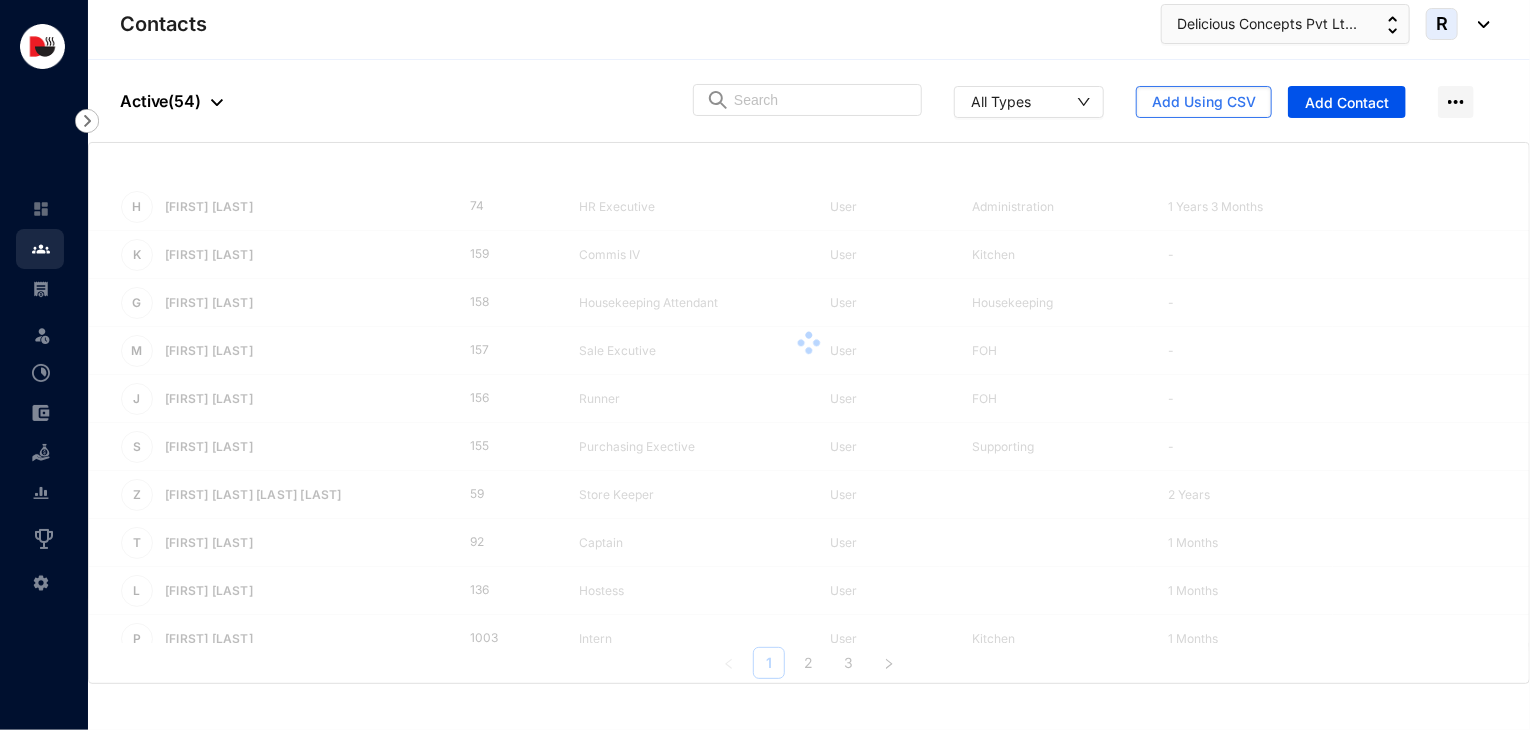 scroll, scrollTop: 0, scrollLeft: 0, axis: both 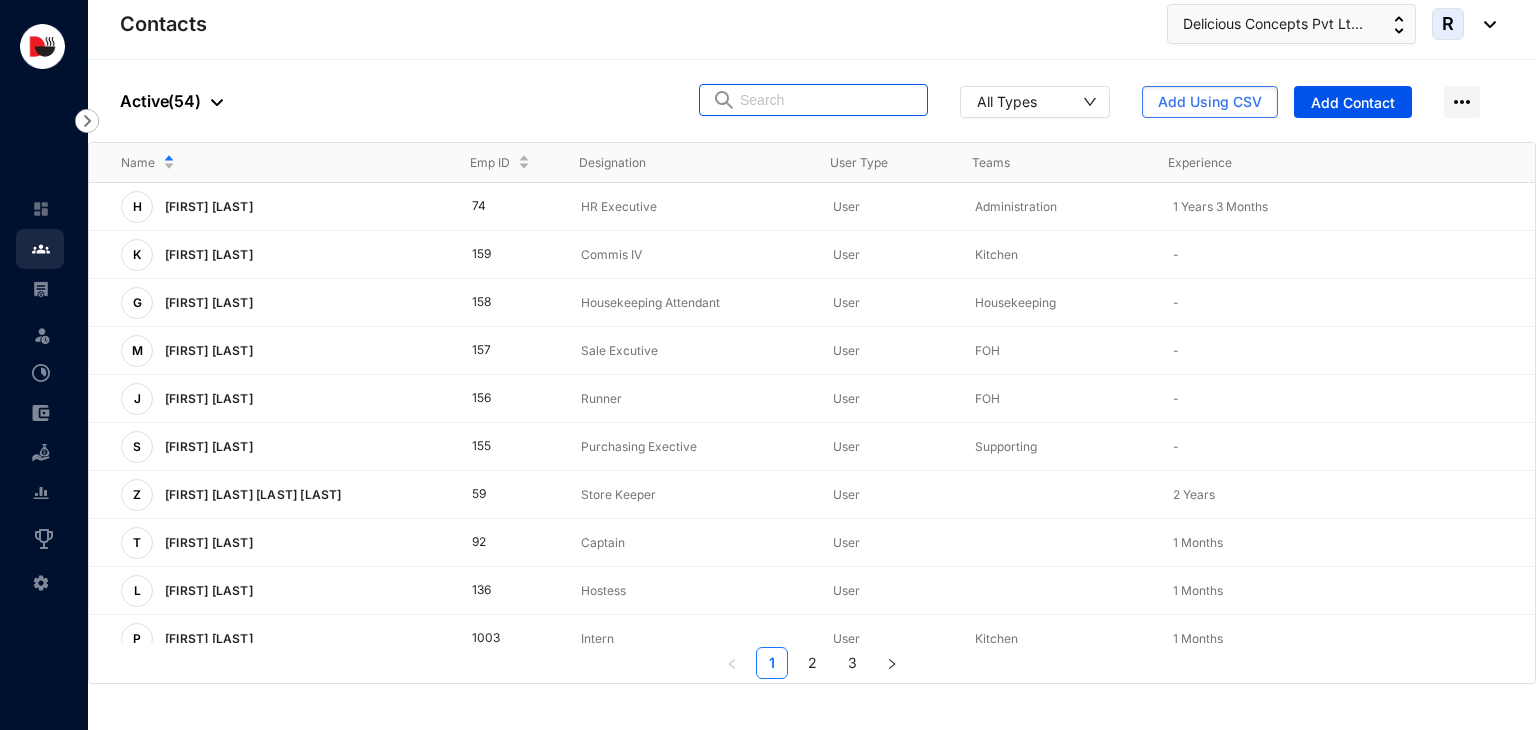 click at bounding box center [827, 100] 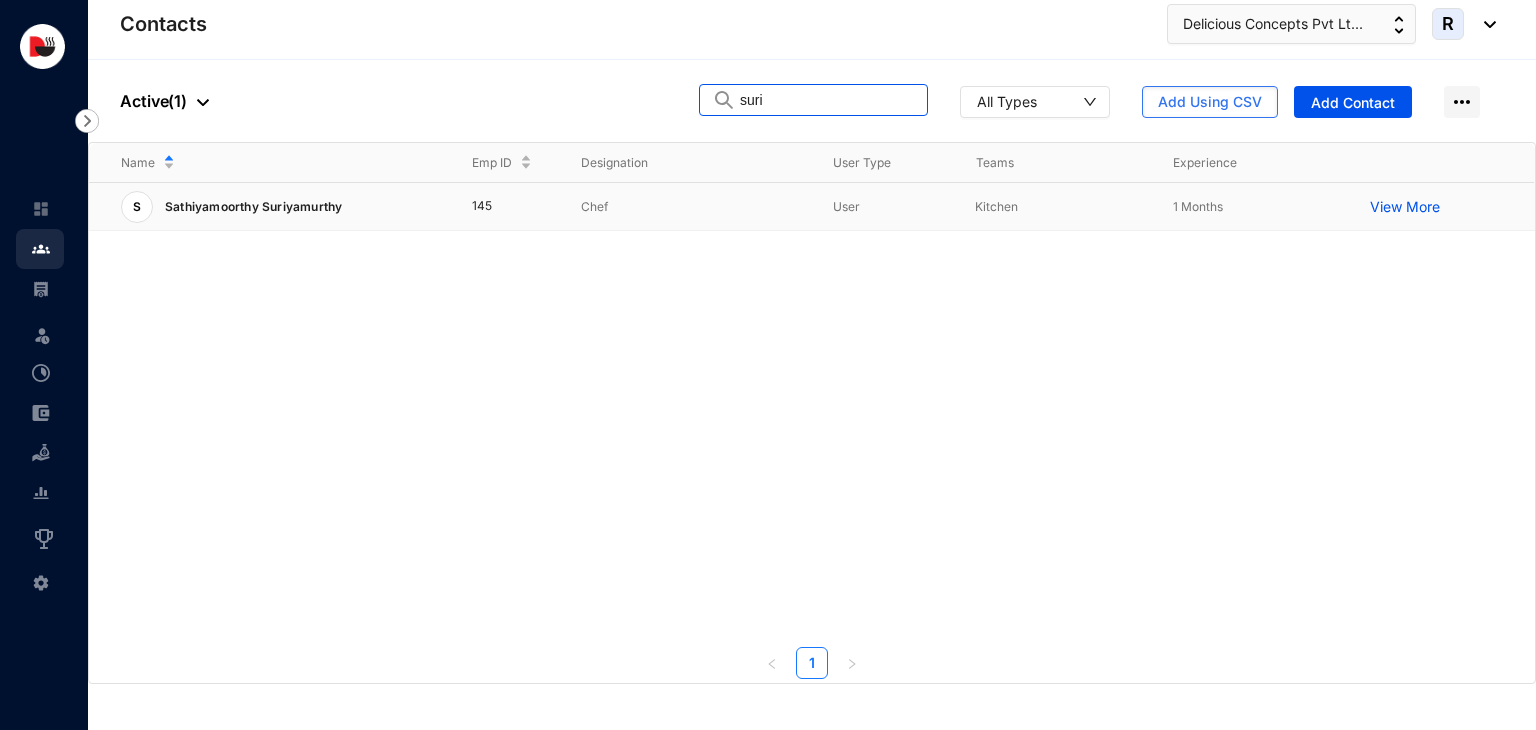 type on "suri" 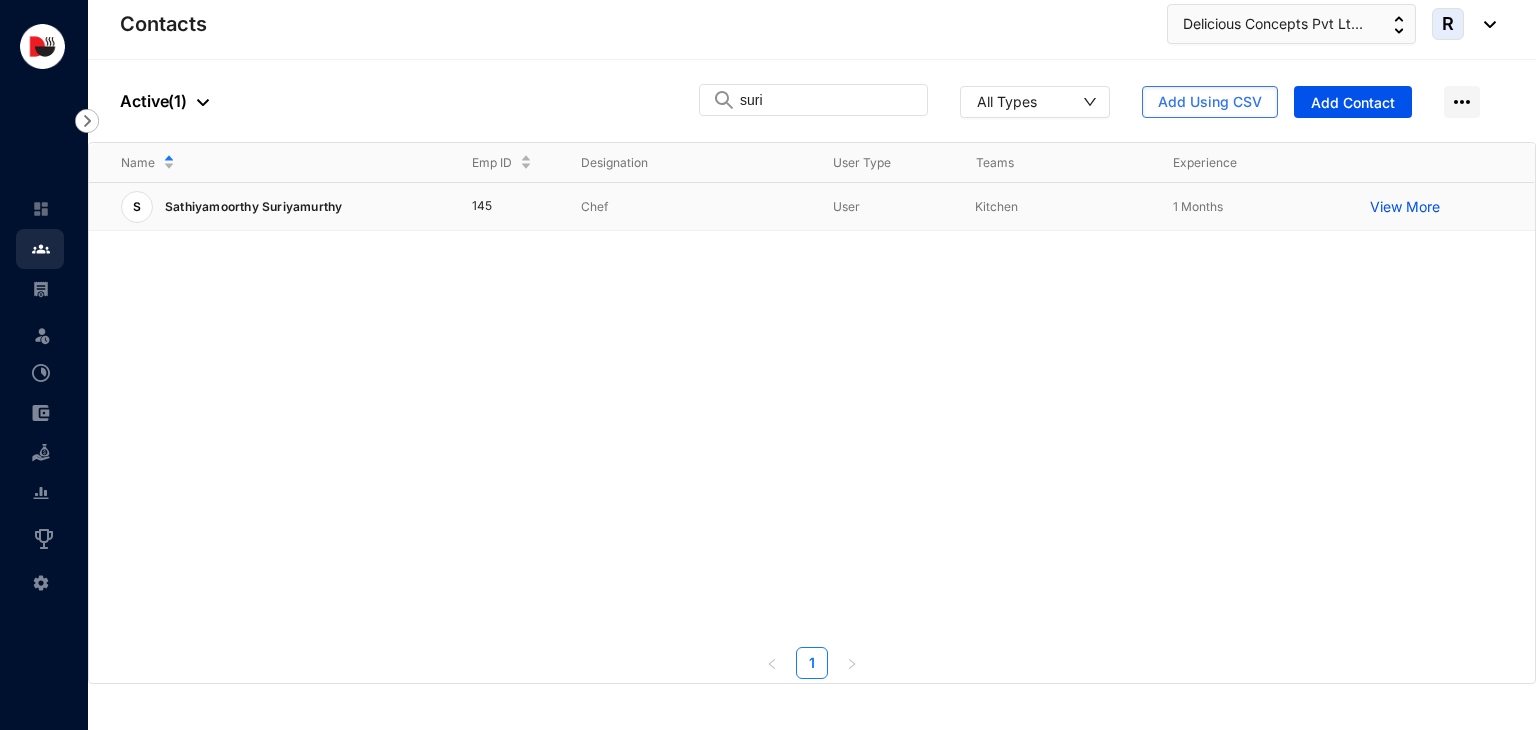 click on "Chef" at bounding box center [675, 207] 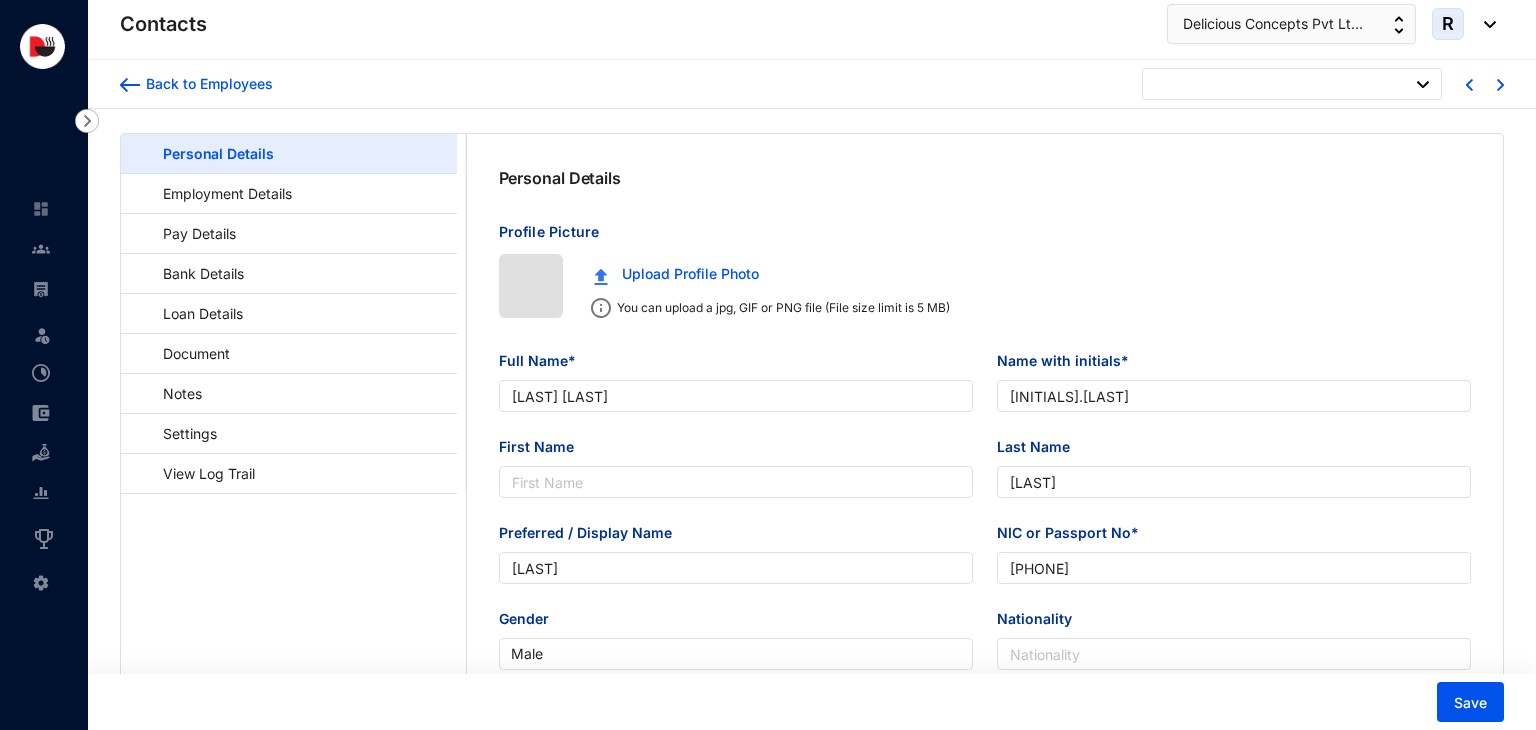 type on "1999-12-23" 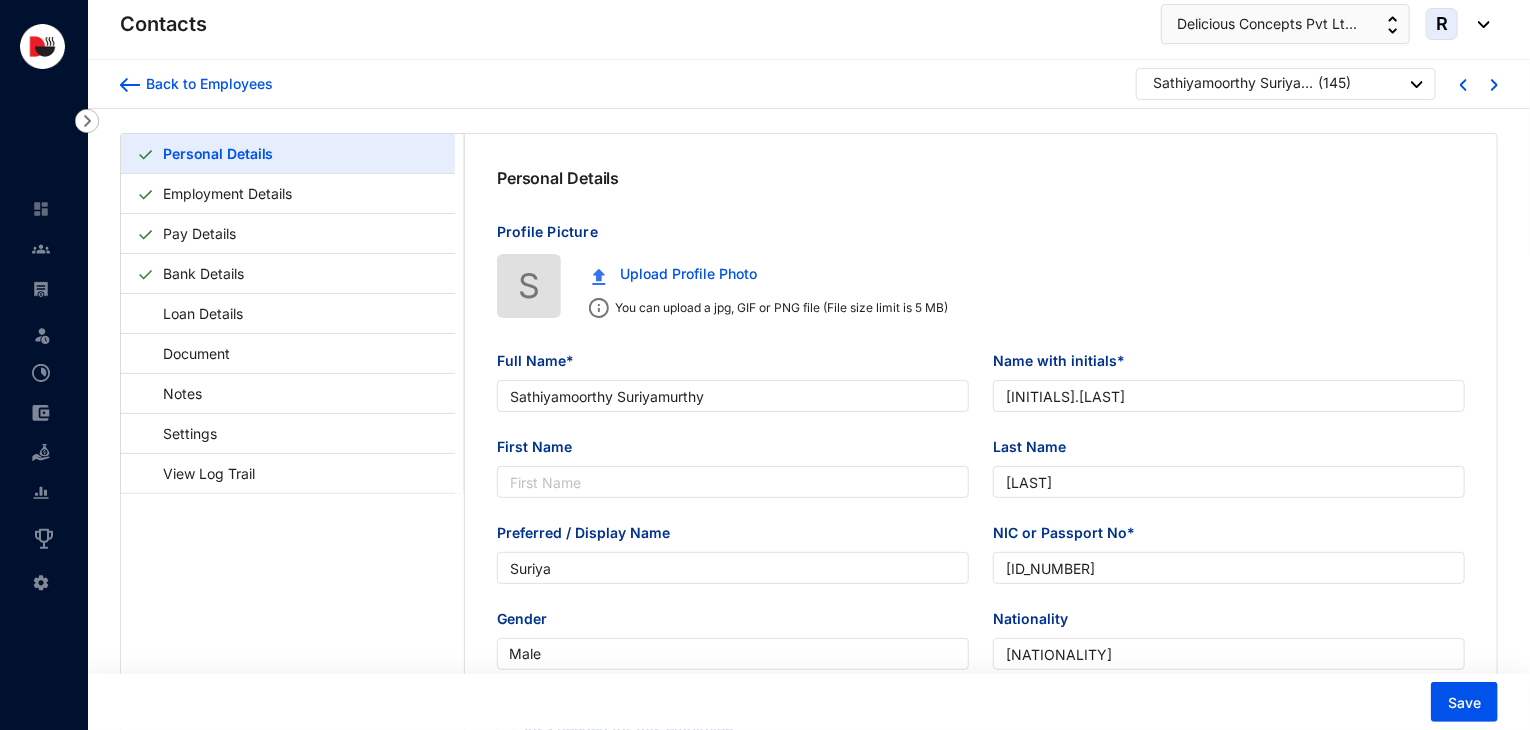 type on "Sathiyamoorthy Suriyamurthy" 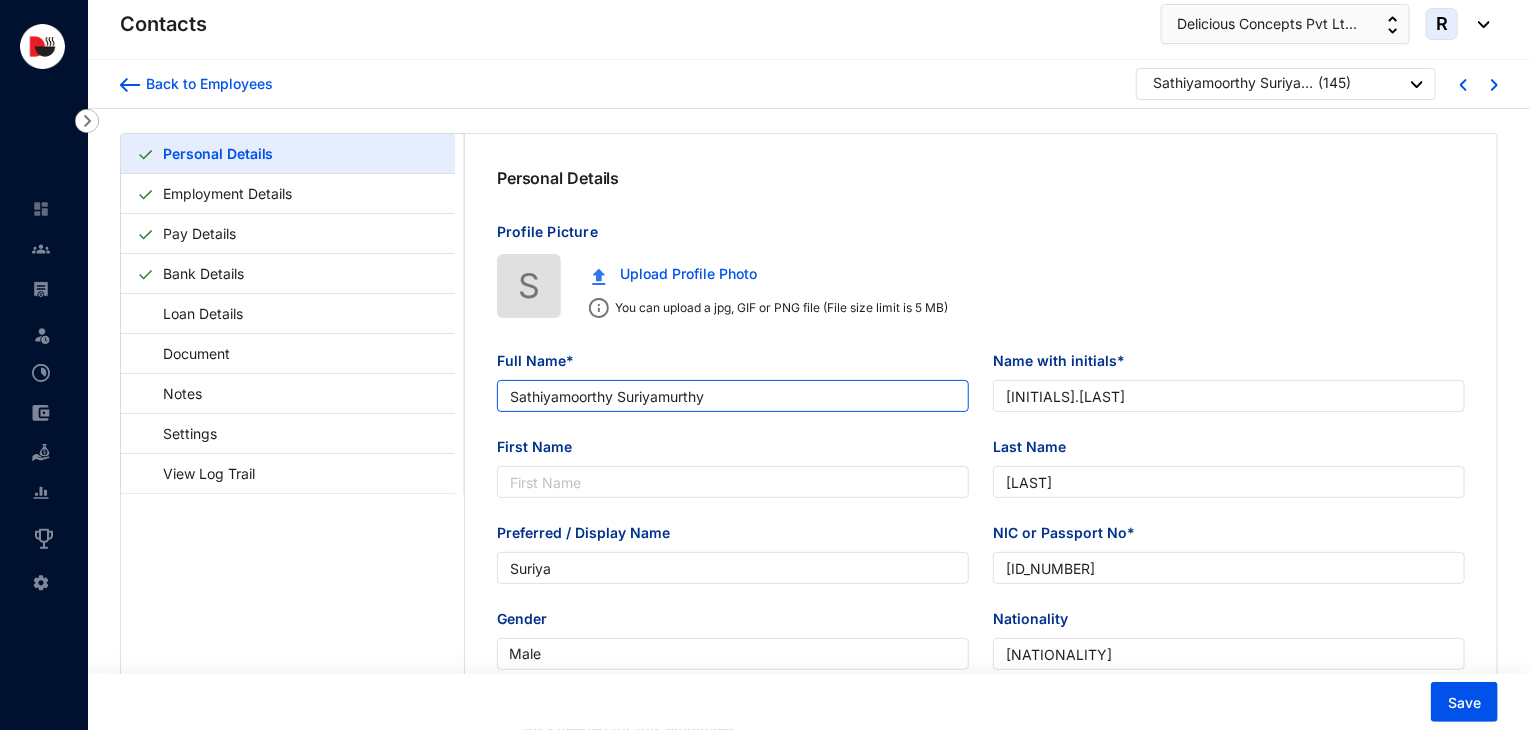 drag, startPoint x: 619, startPoint y: 393, endPoint x: 716, endPoint y: 393, distance: 97 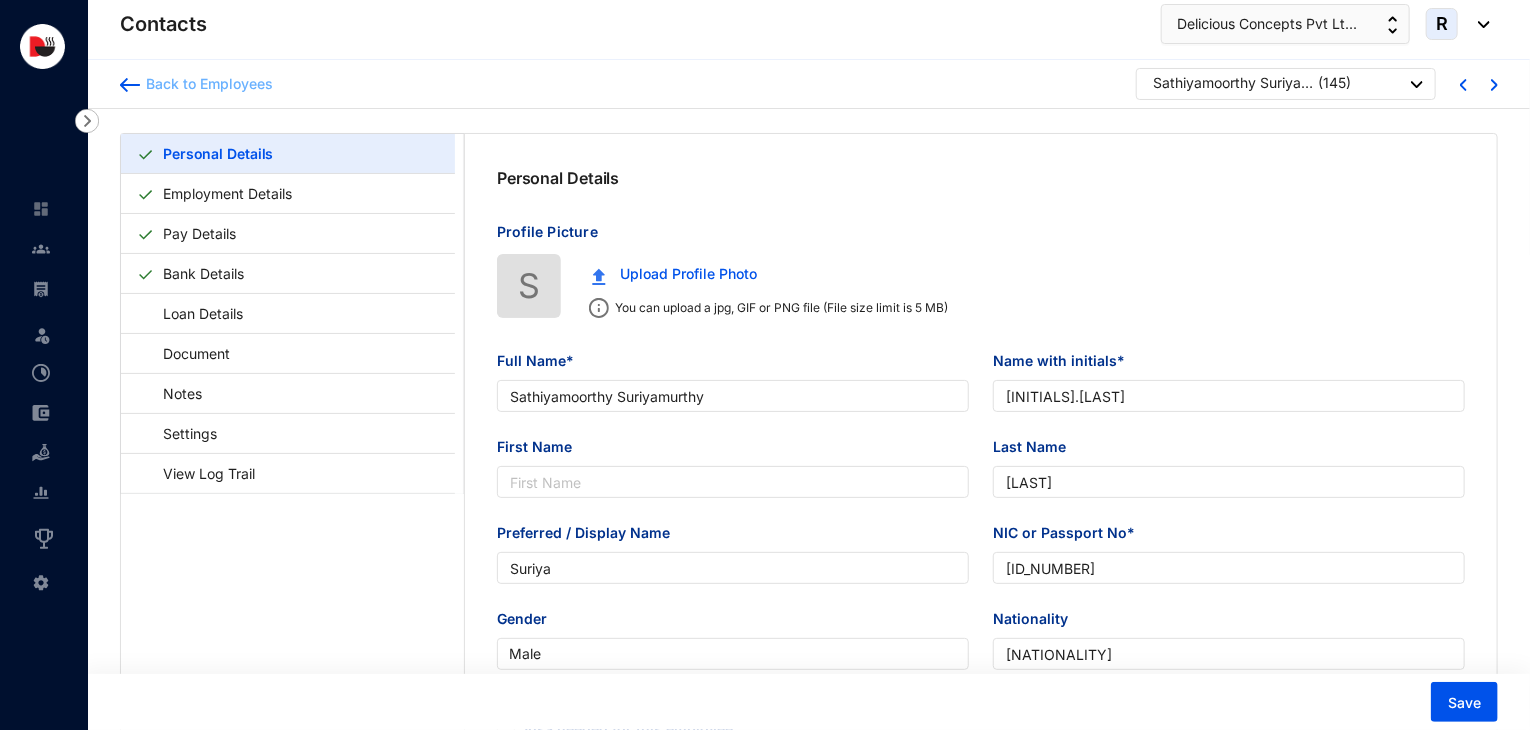 click on "Back to Employees" at bounding box center [206, 84] 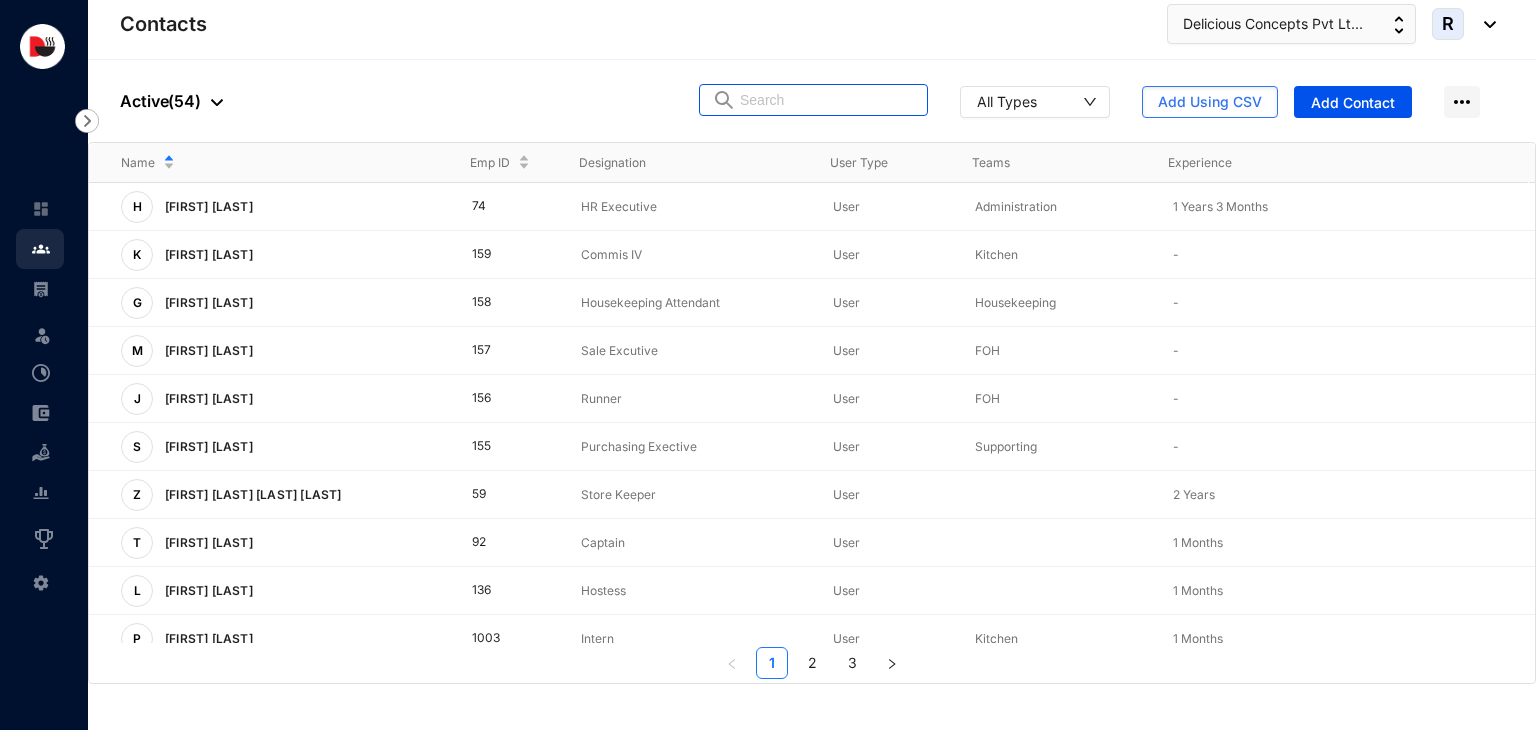 click at bounding box center [827, 100] 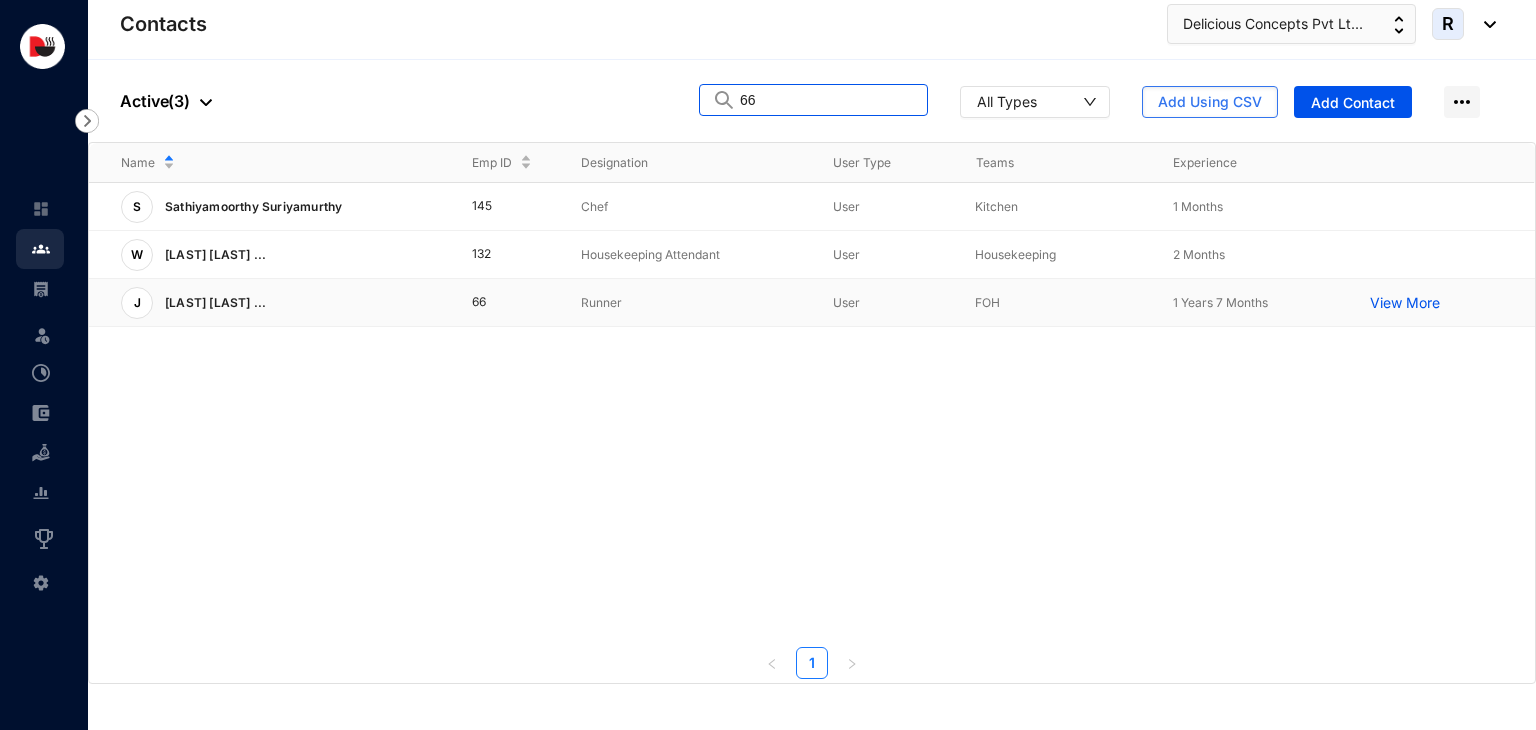 type on "66" 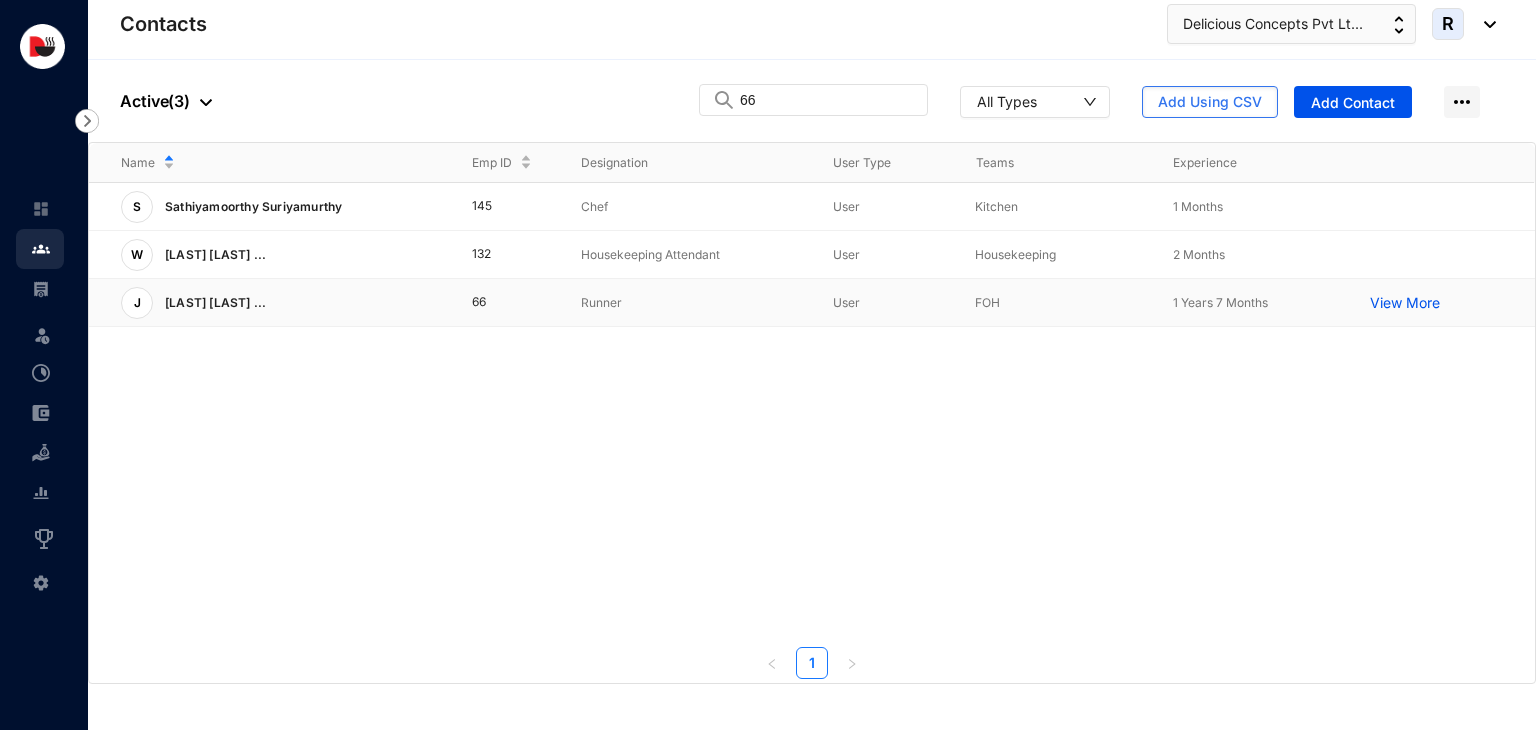 click on "Runner" at bounding box center (691, 303) 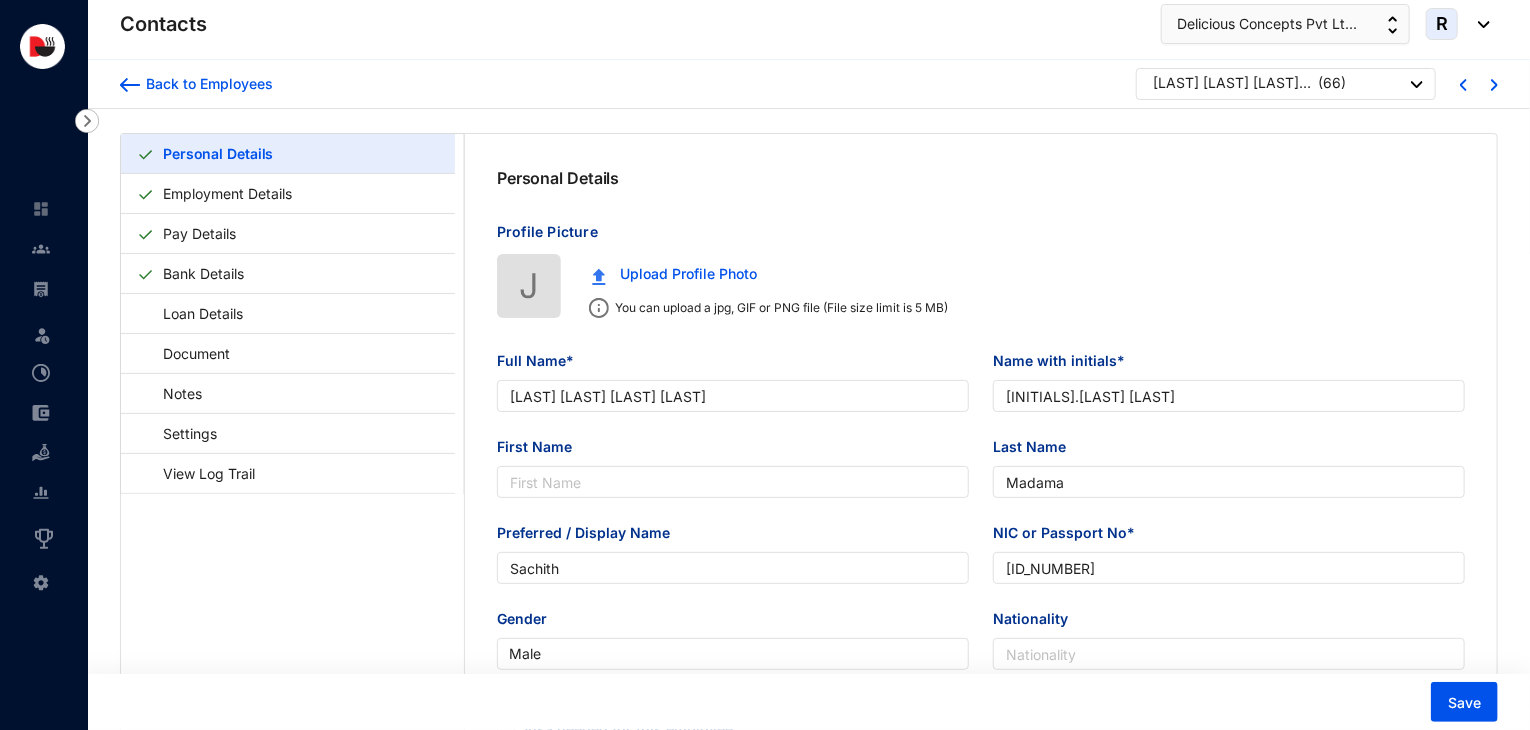 type on "[LAST] [LAST] [LAST] [LAST]" 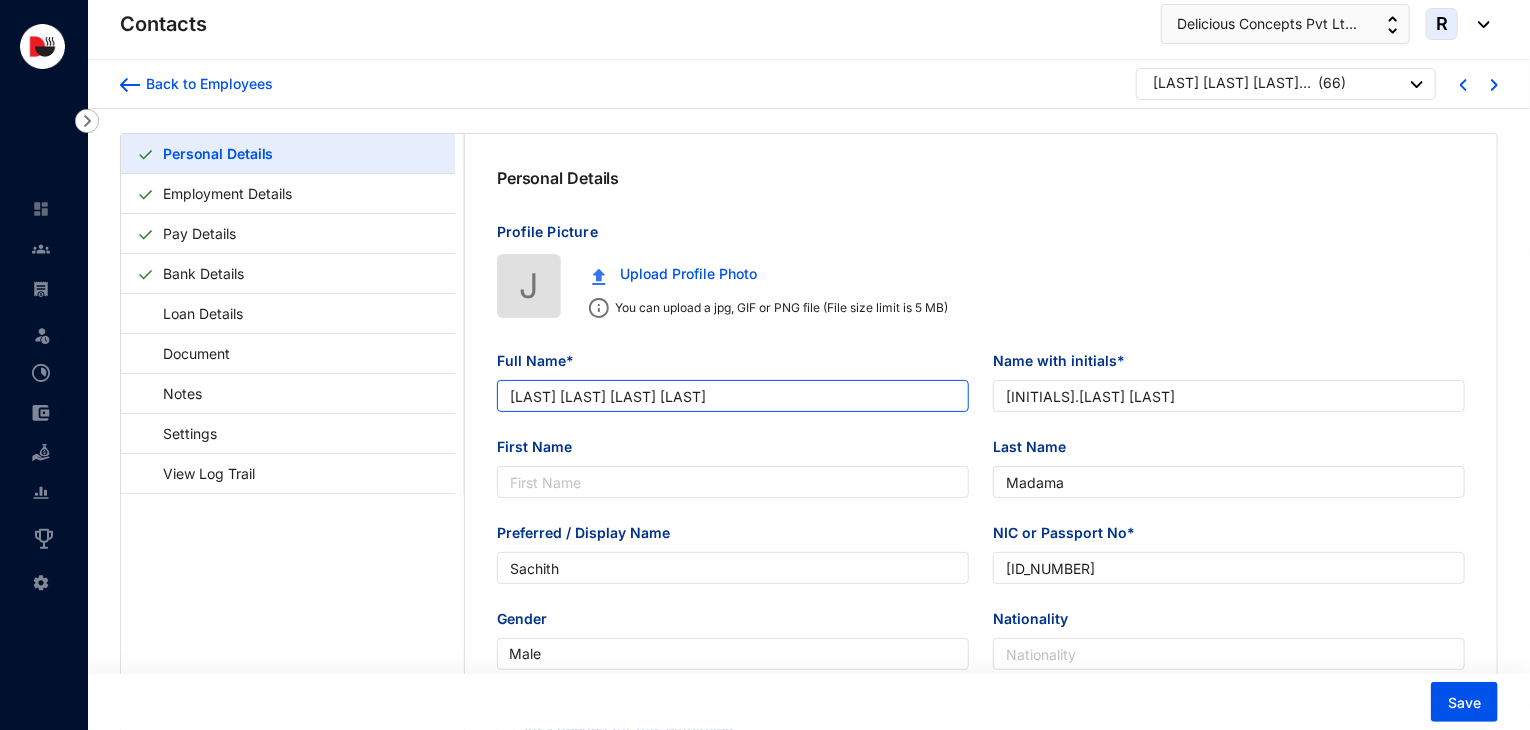 drag, startPoint x: 860, startPoint y: 398, endPoint x: 488, endPoint y: 428, distance: 373.2077 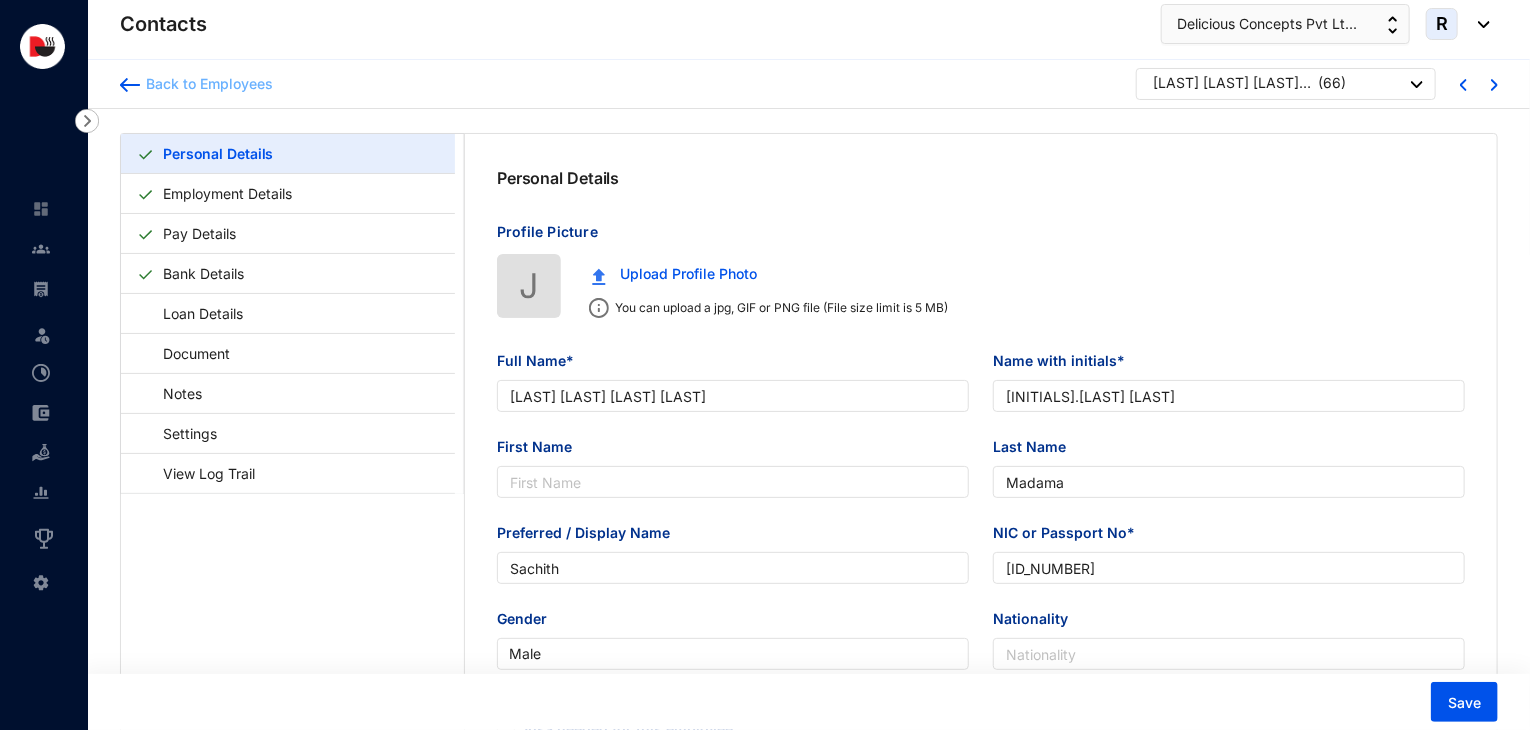 click on "Back to Employees" at bounding box center [206, 84] 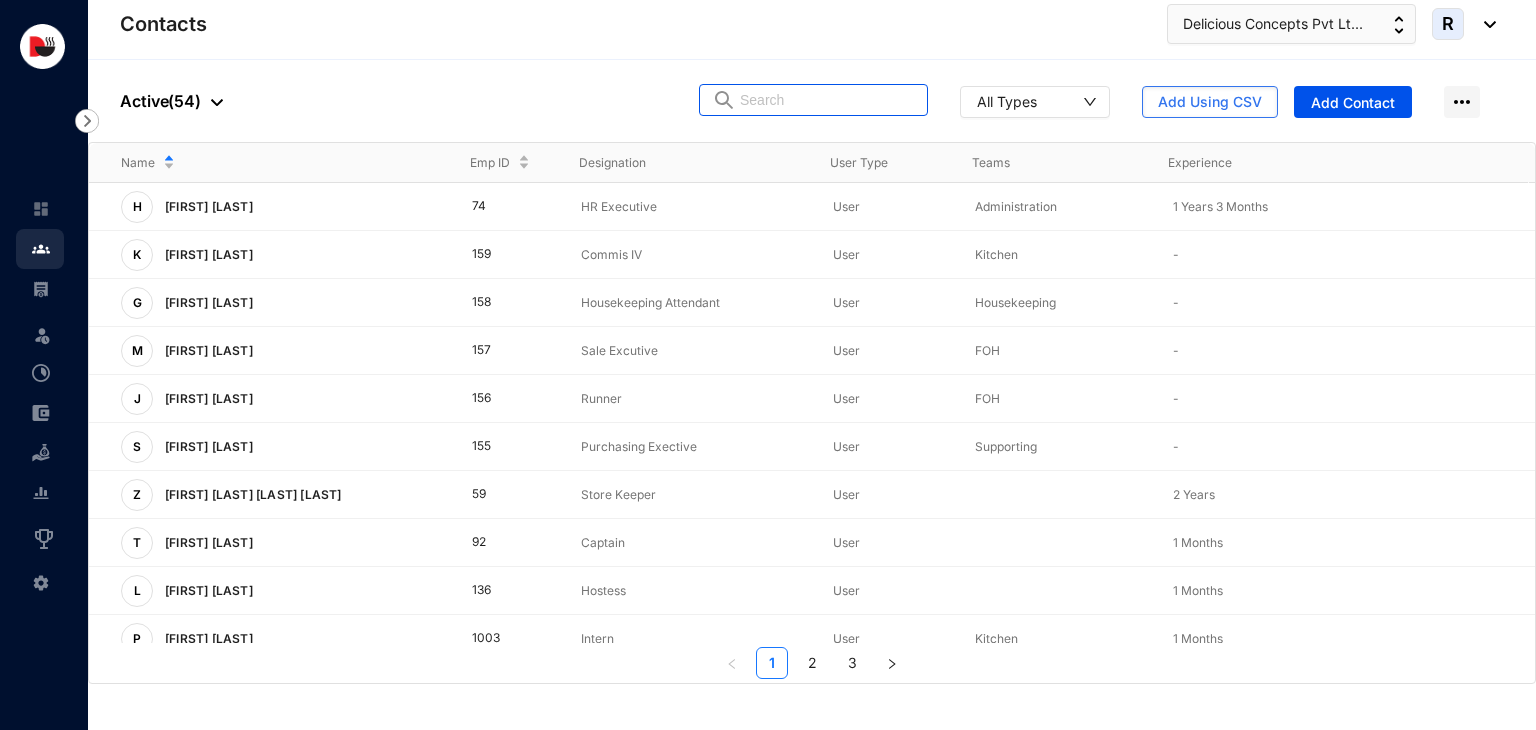 click at bounding box center (827, 100) 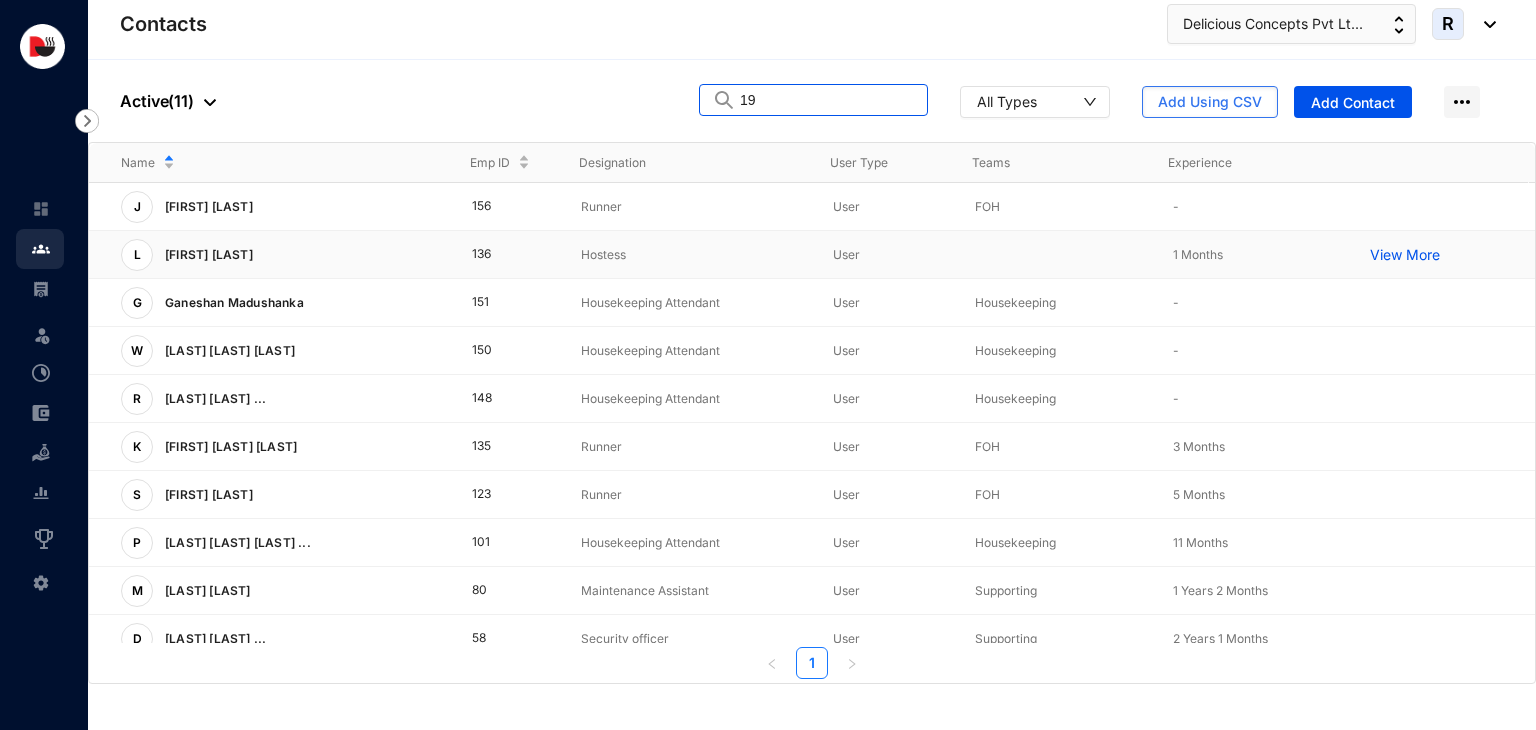 type on "1" 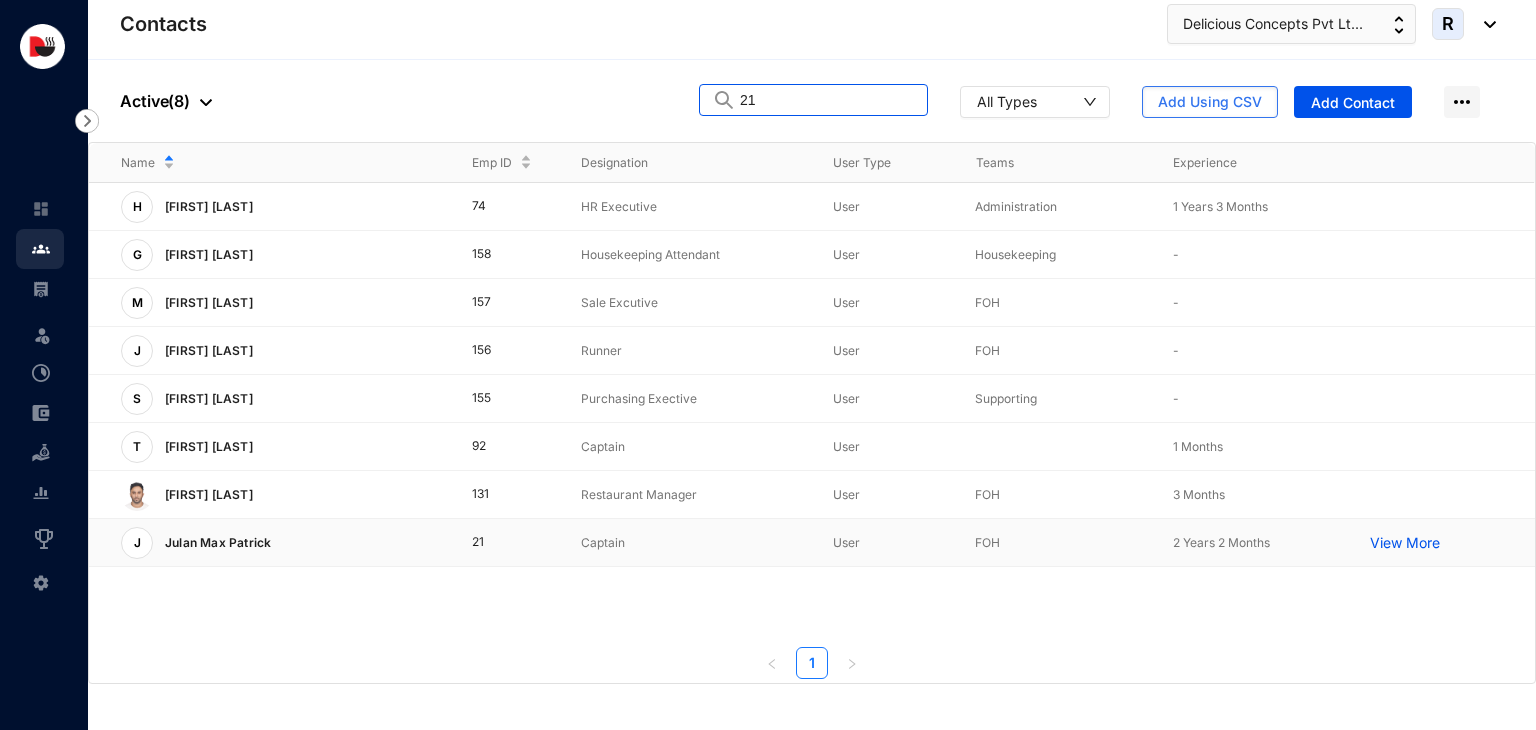 type on "21" 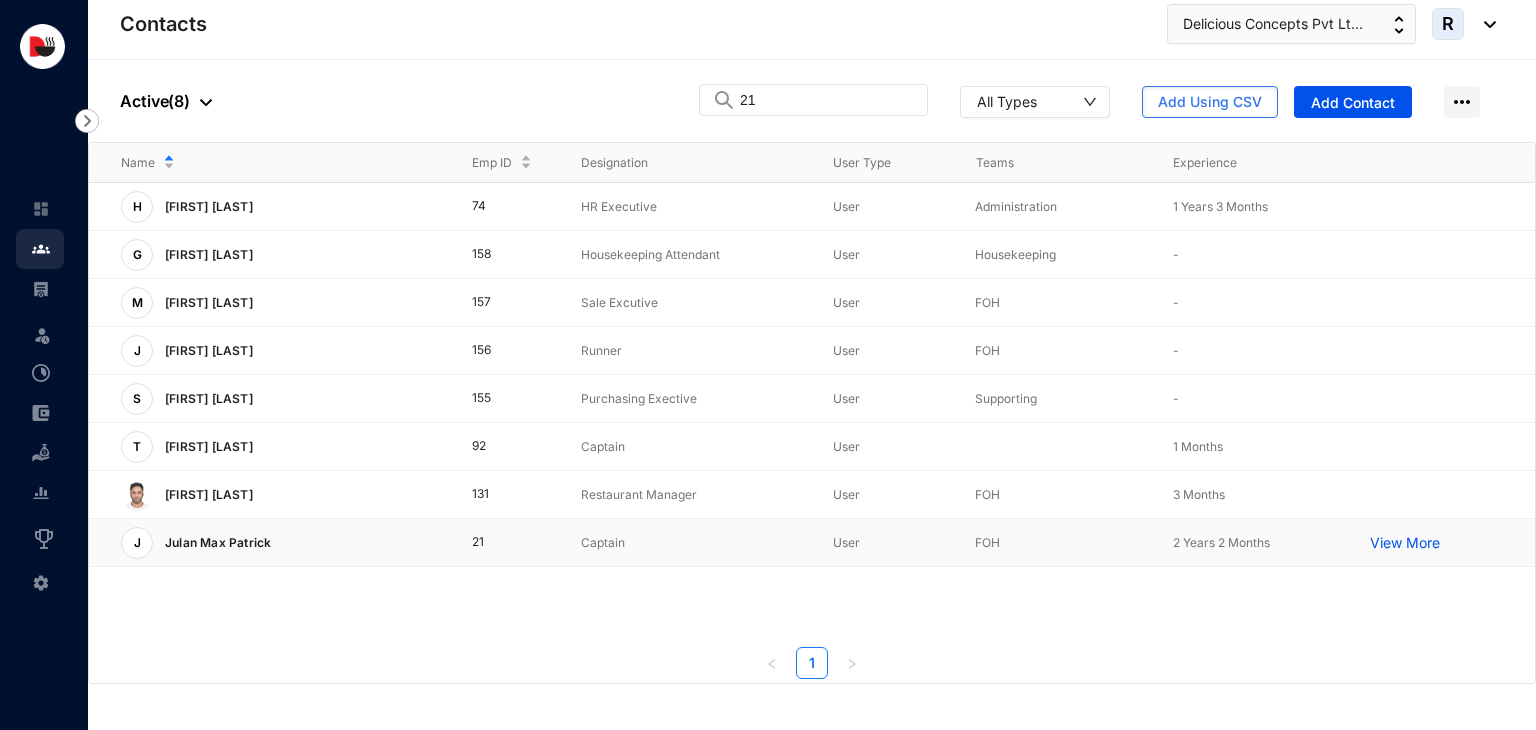 click on "Captain" at bounding box center (691, 543) 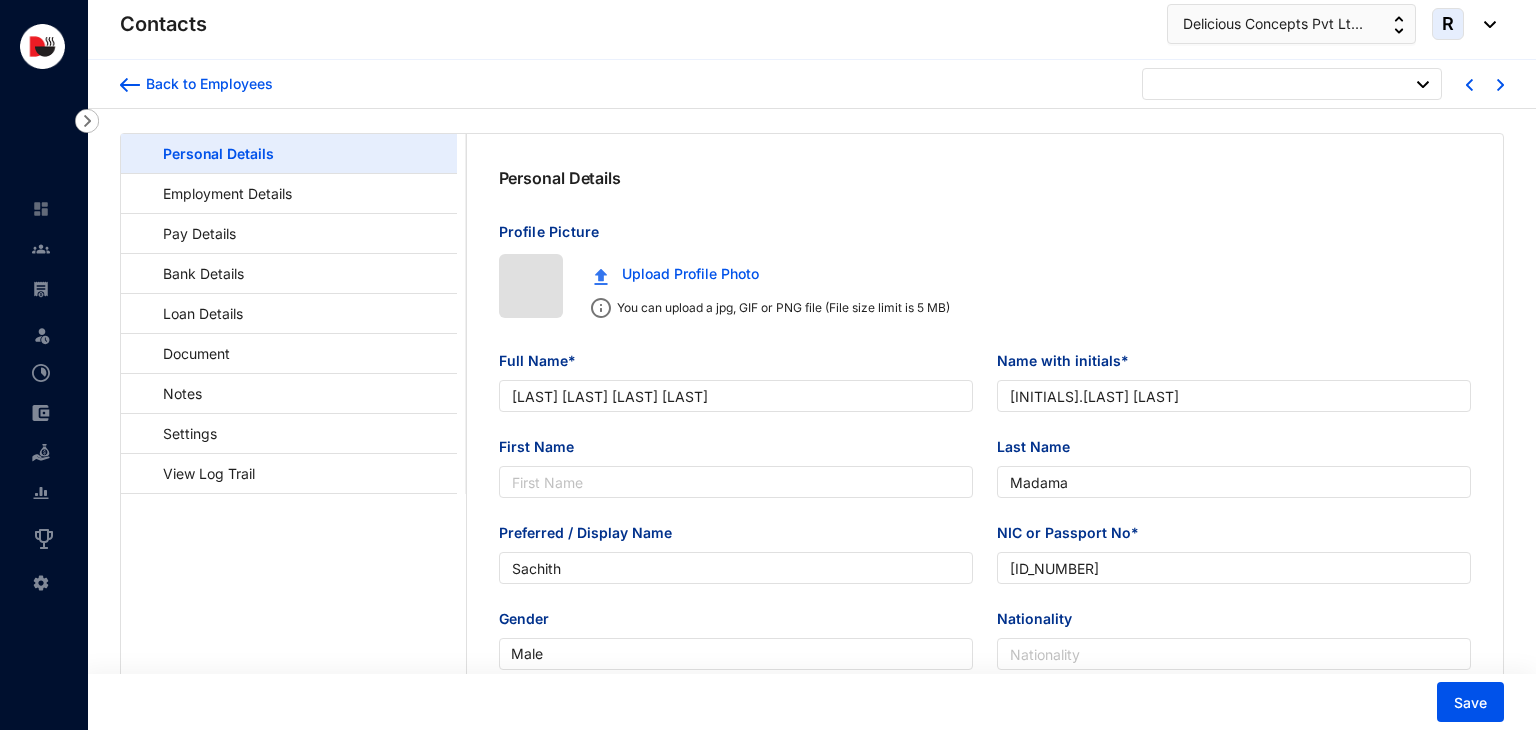 type on "1997-11-17" 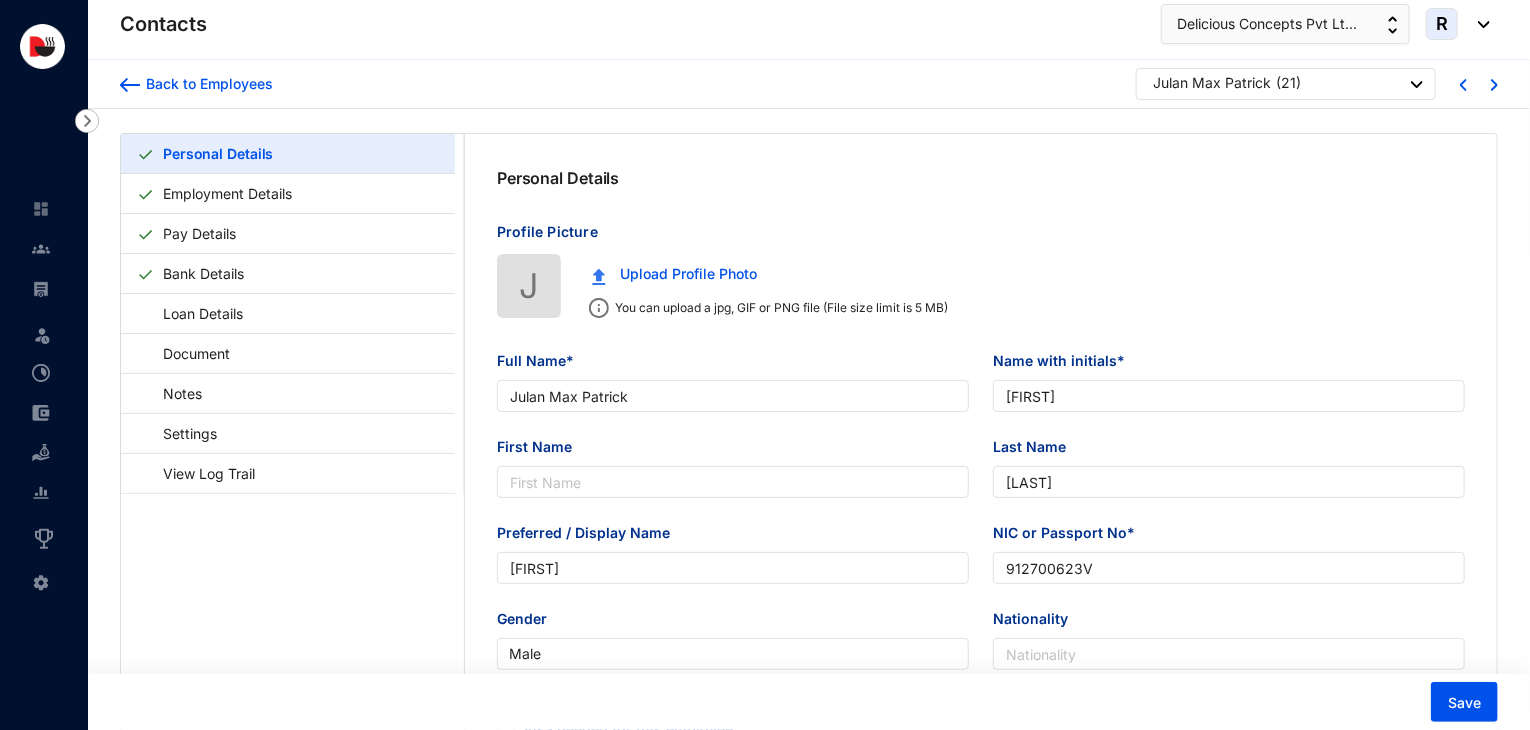 type on "Julan Max Patrick" 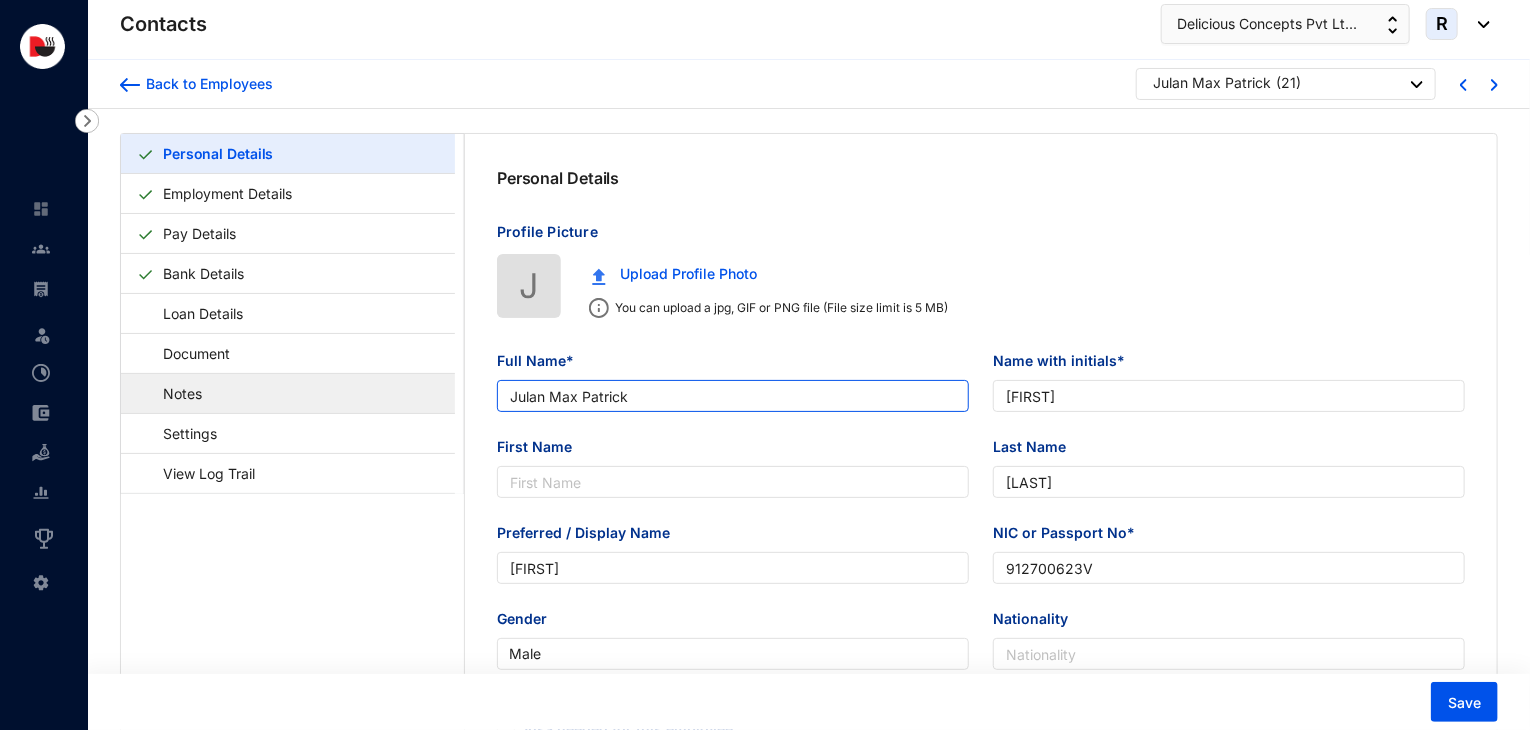 drag, startPoint x: 698, startPoint y: 392, endPoint x: 452, endPoint y: 405, distance: 246.34326 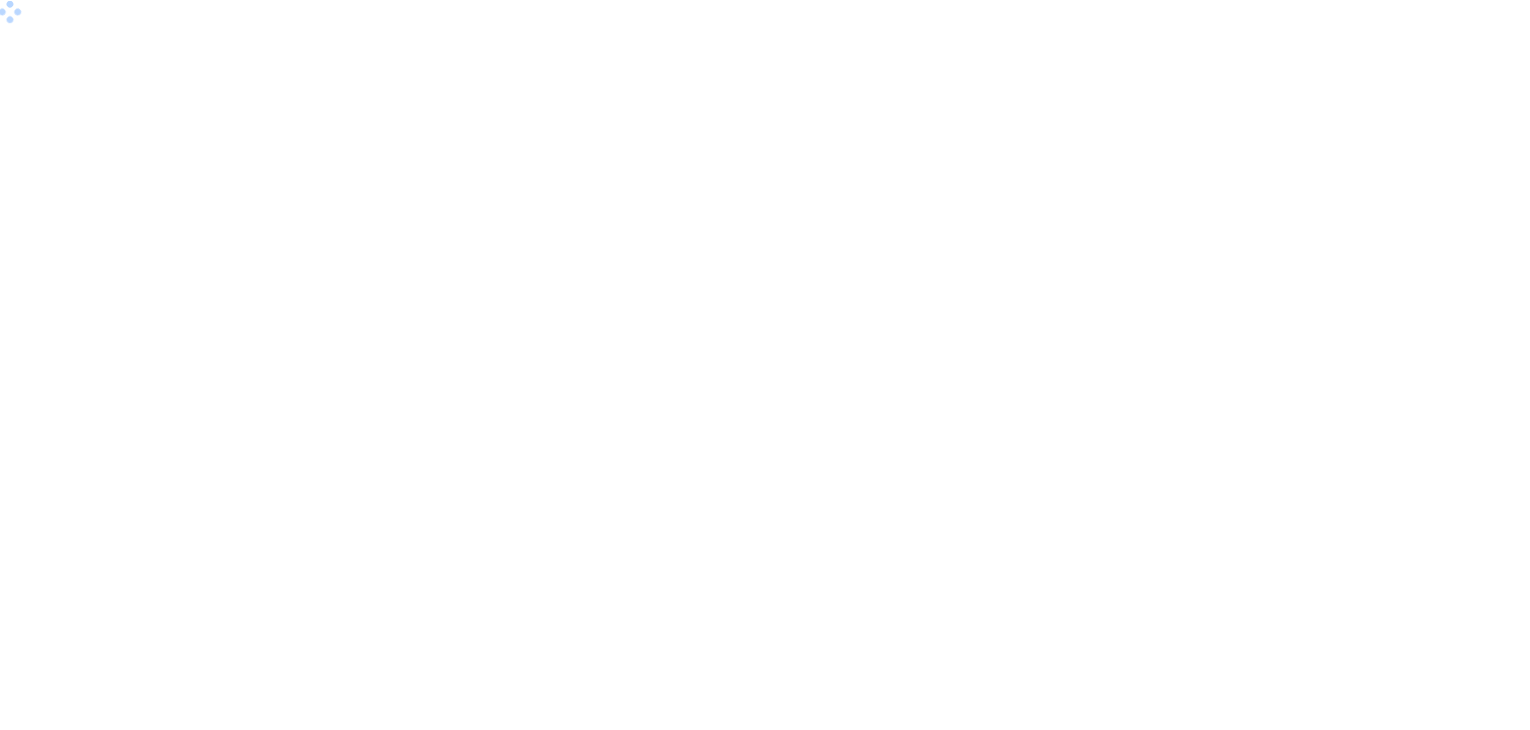scroll, scrollTop: 0, scrollLeft: 0, axis: both 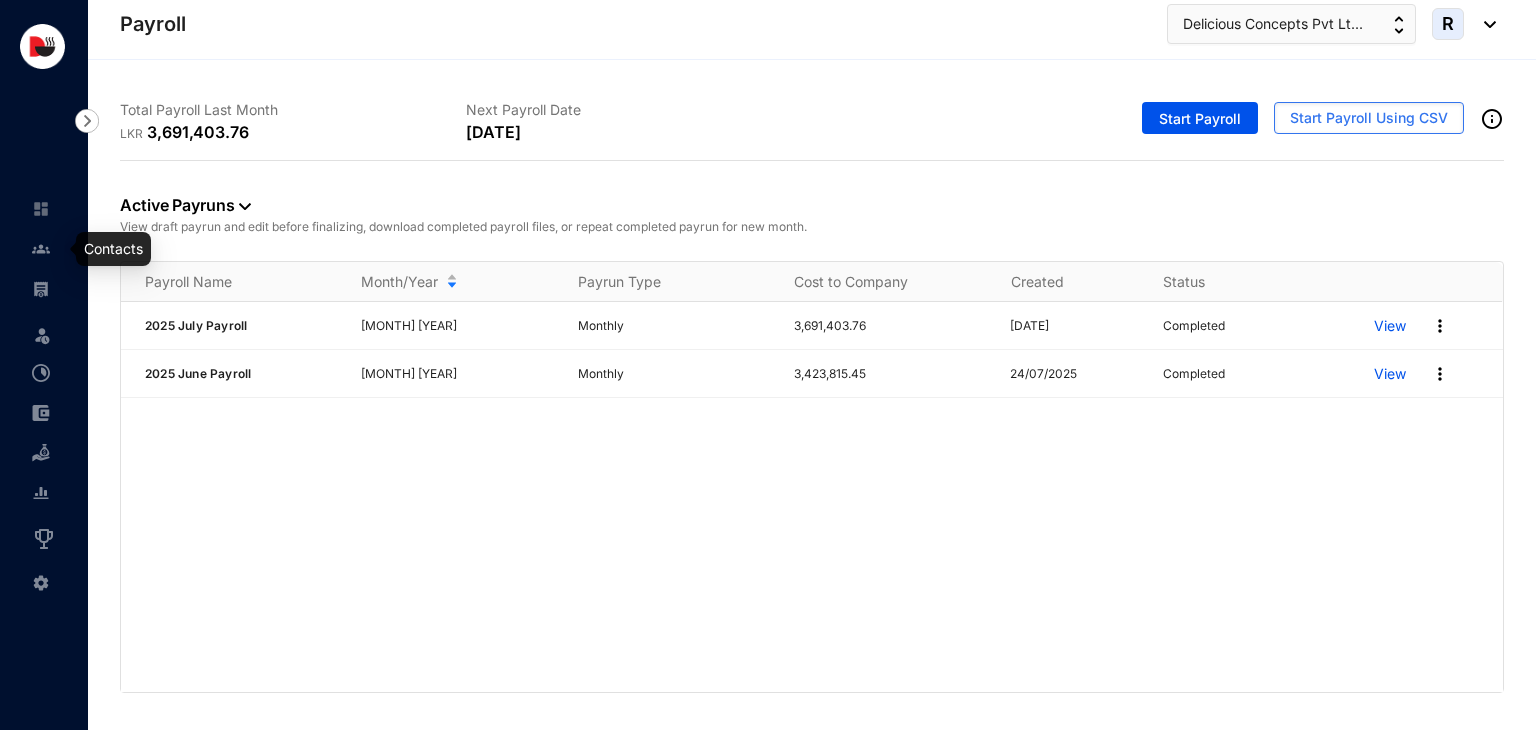 click at bounding box center [41, 249] 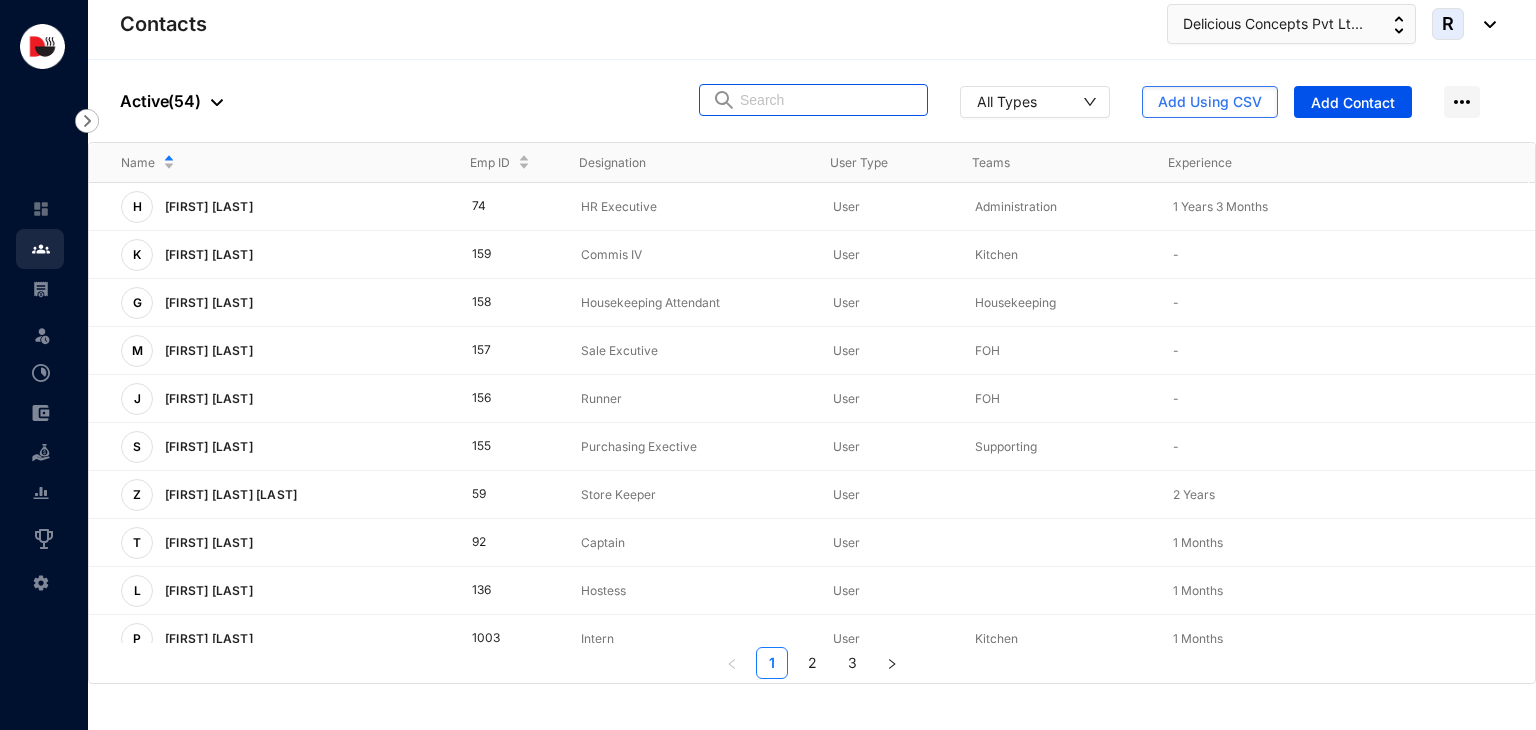 click at bounding box center [827, 100] 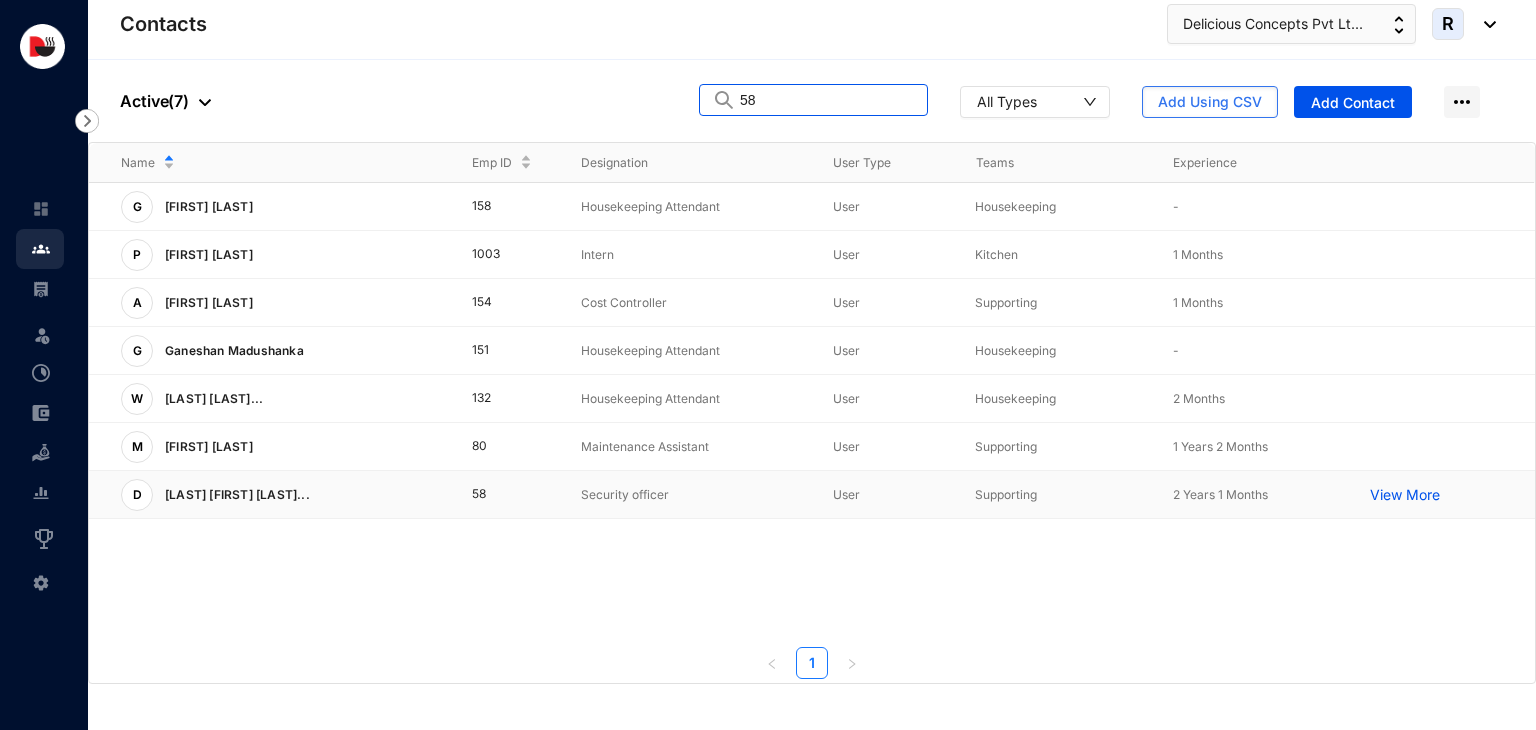 type on "58" 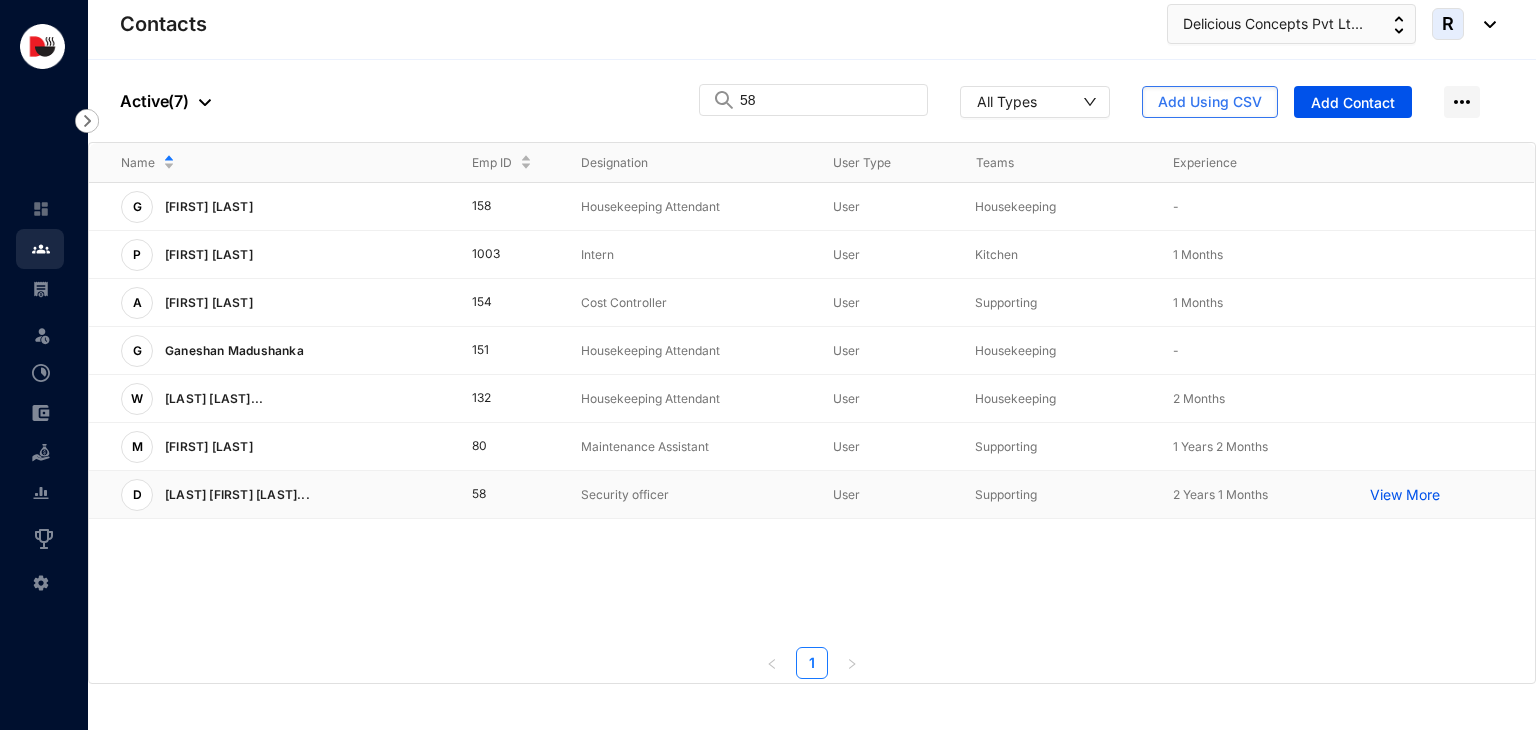 click on "D Don Nishantha Sepala..." at bounding box center [280, 495] 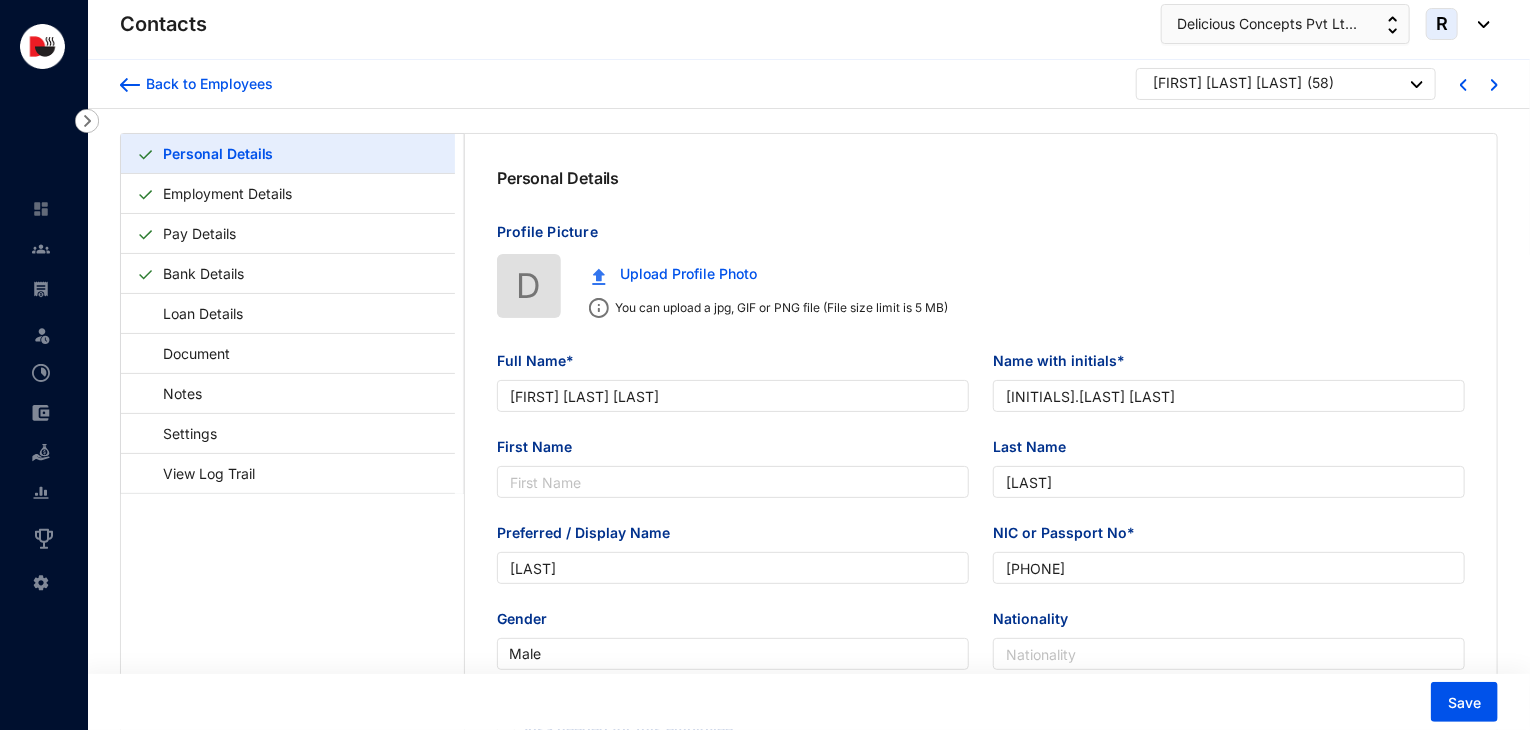 type on "Don Nishantha Sepala Dahanayake" 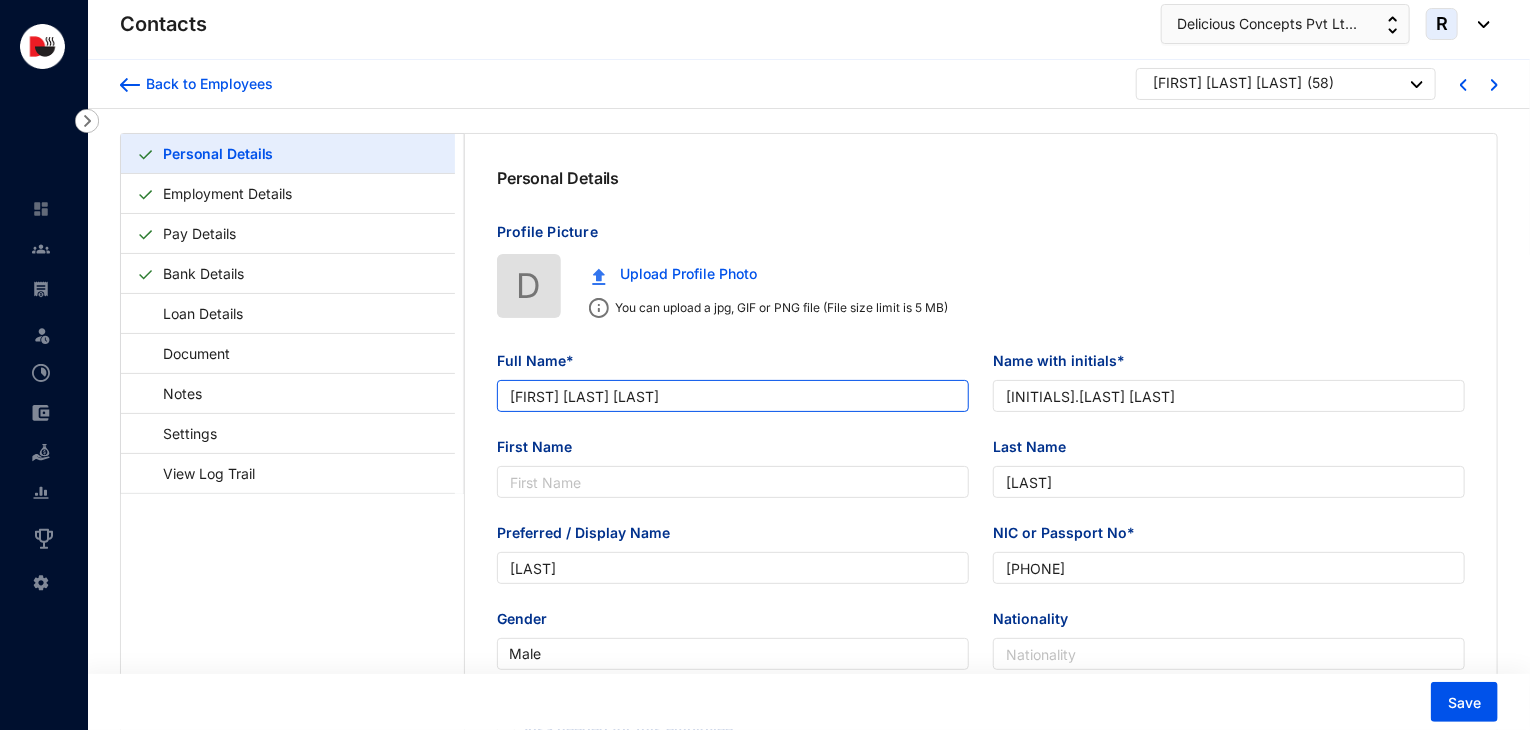 drag, startPoint x: 796, startPoint y: 394, endPoint x: 488, endPoint y: 426, distance: 309.65787 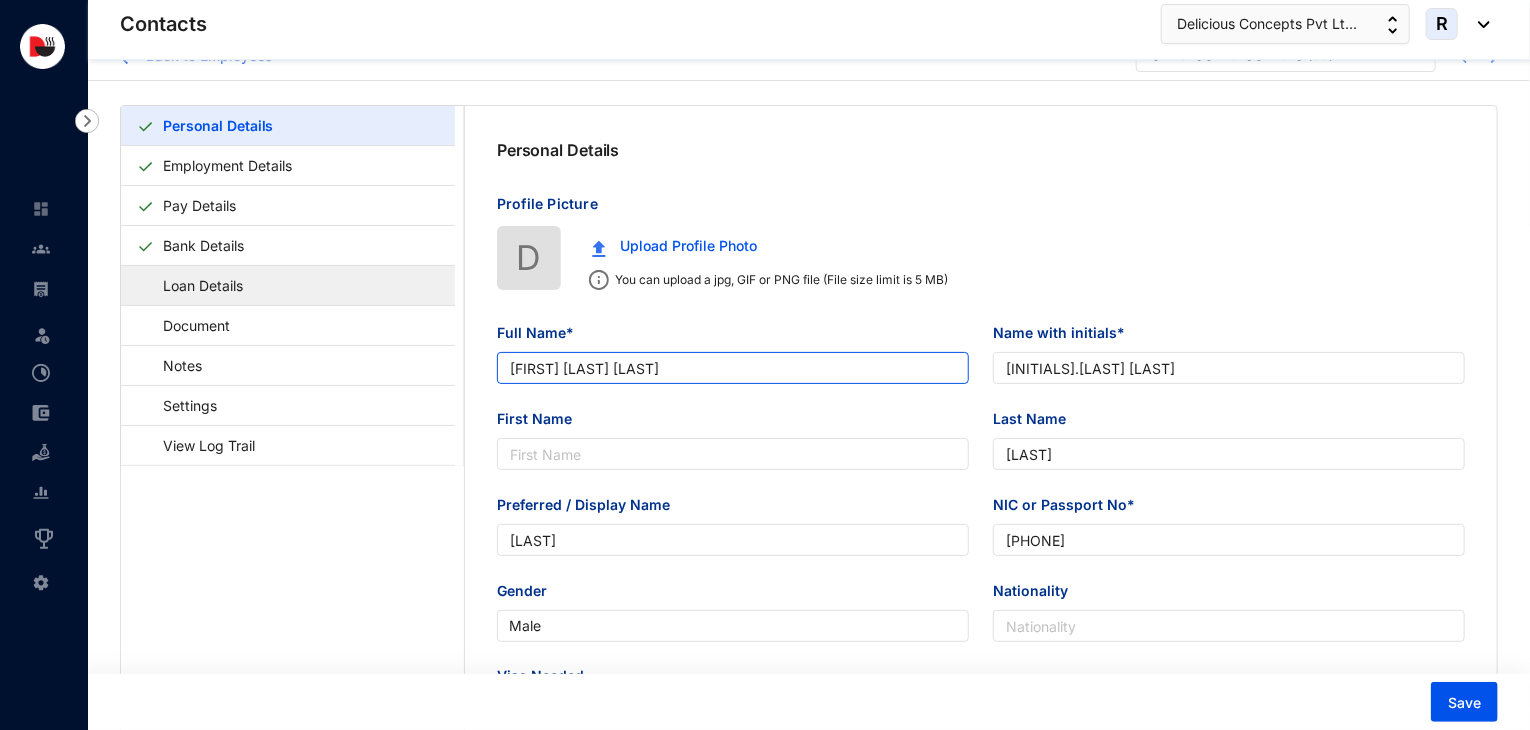 scroll, scrollTop: 28, scrollLeft: 0, axis: vertical 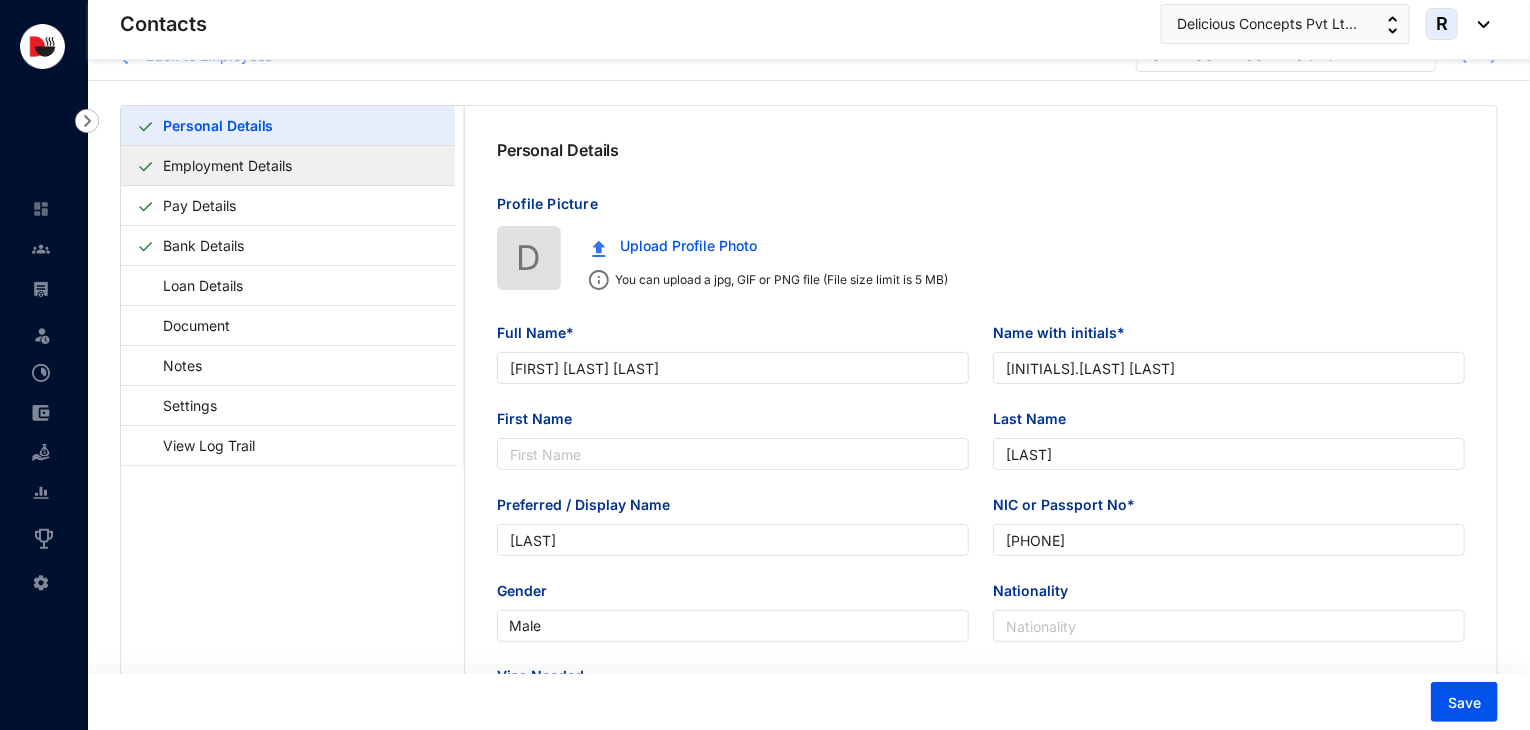 click on "Employment Details" at bounding box center (227, 165) 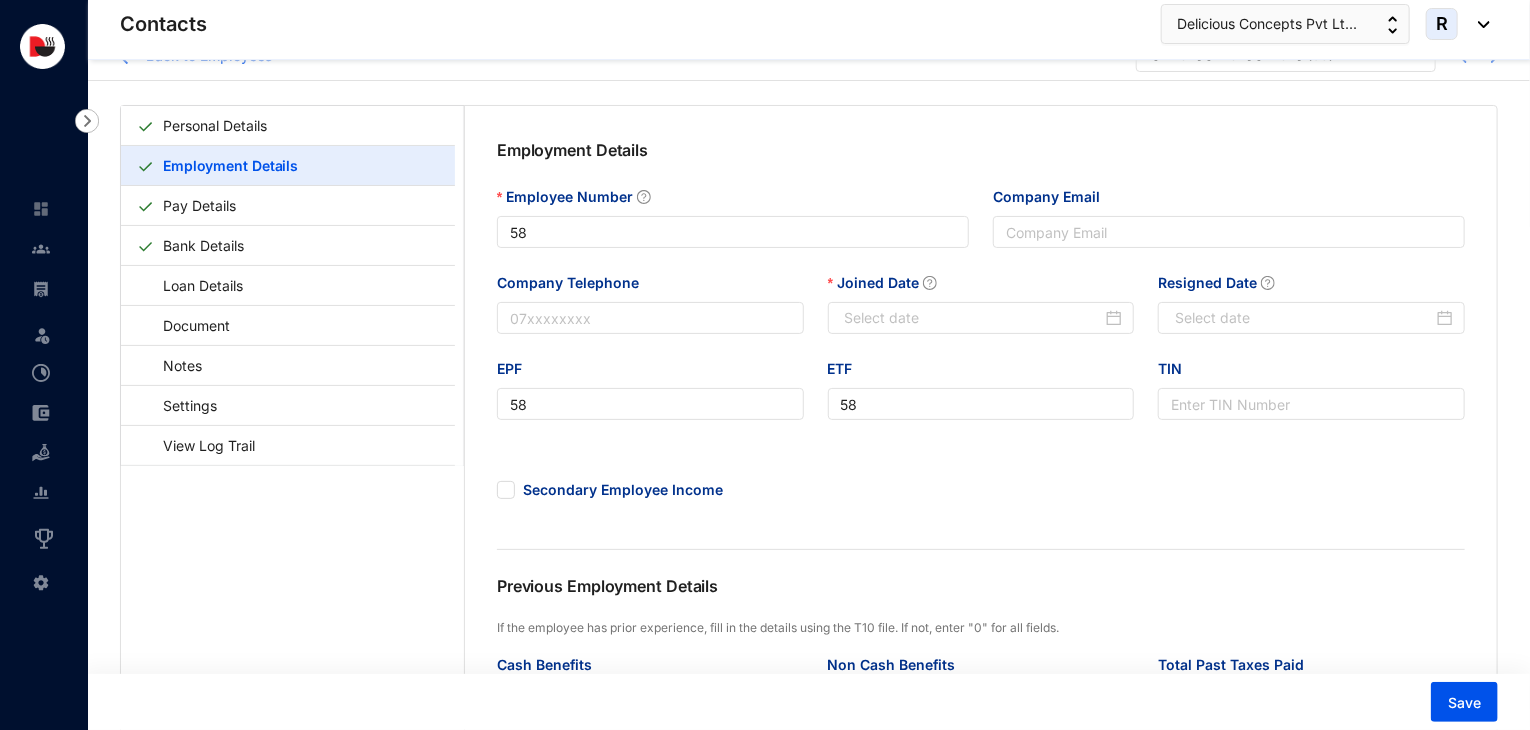 type on "2023-06-15" 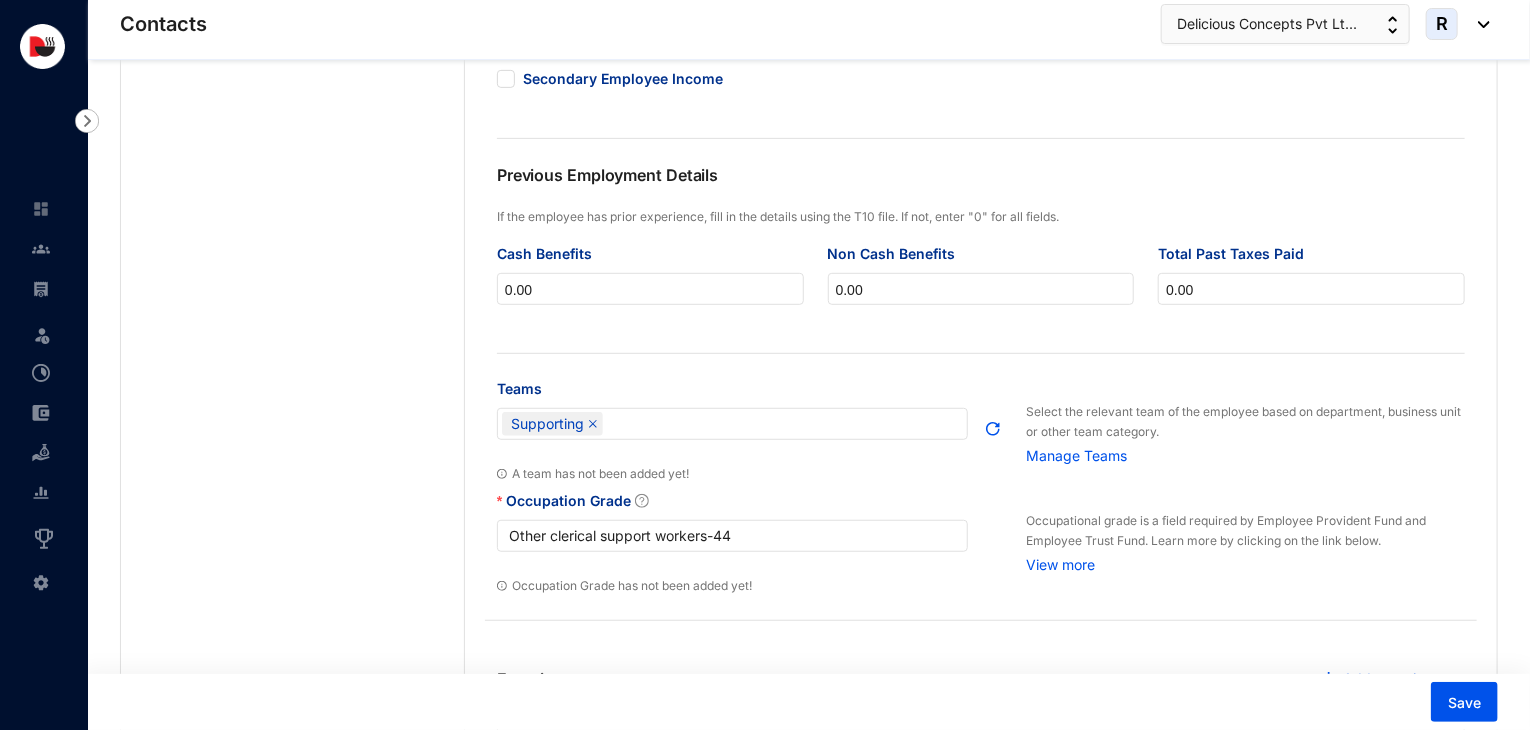 scroll, scrollTop: 752, scrollLeft: 0, axis: vertical 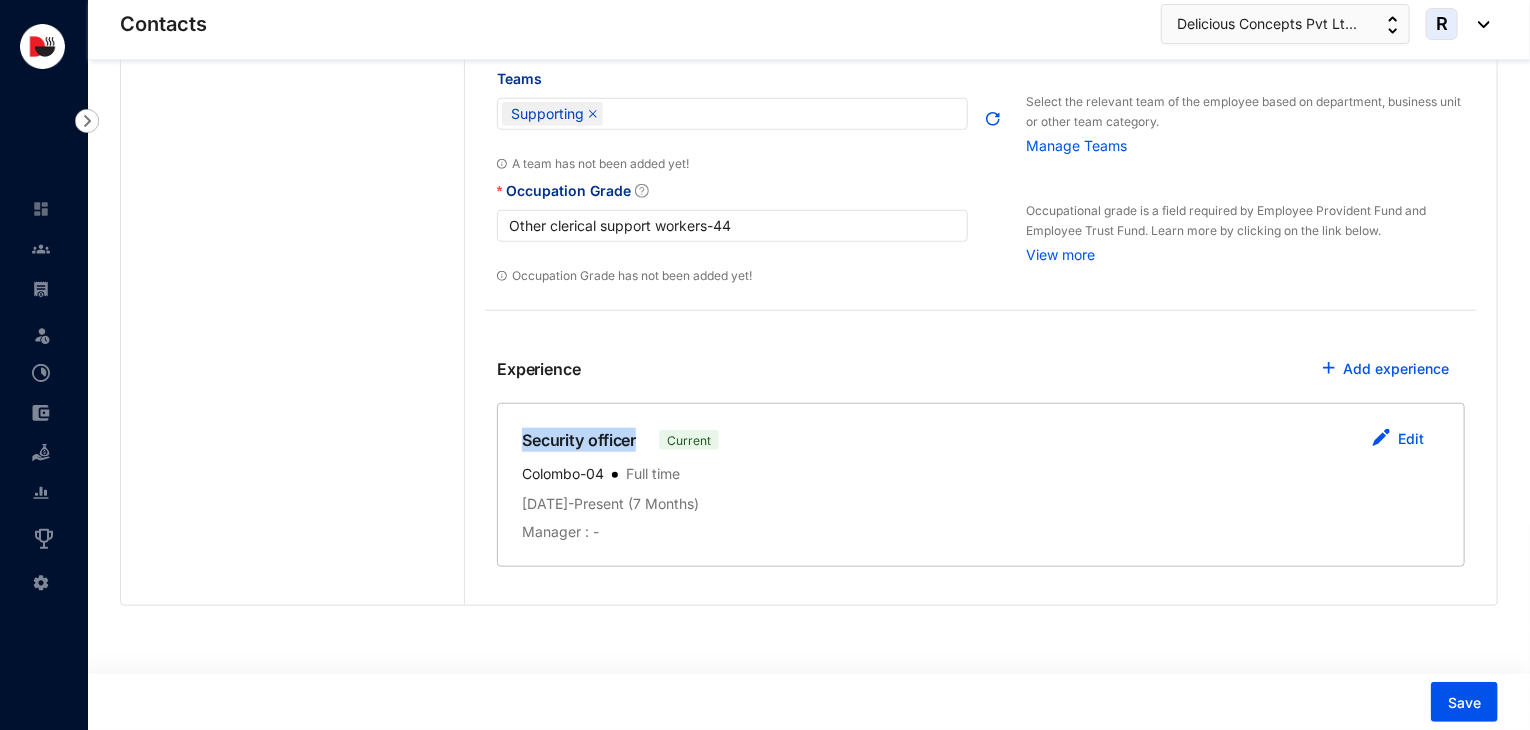 drag, startPoint x: 638, startPoint y: 441, endPoint x: 521, endPoint y: 443, distance: 117.01709 